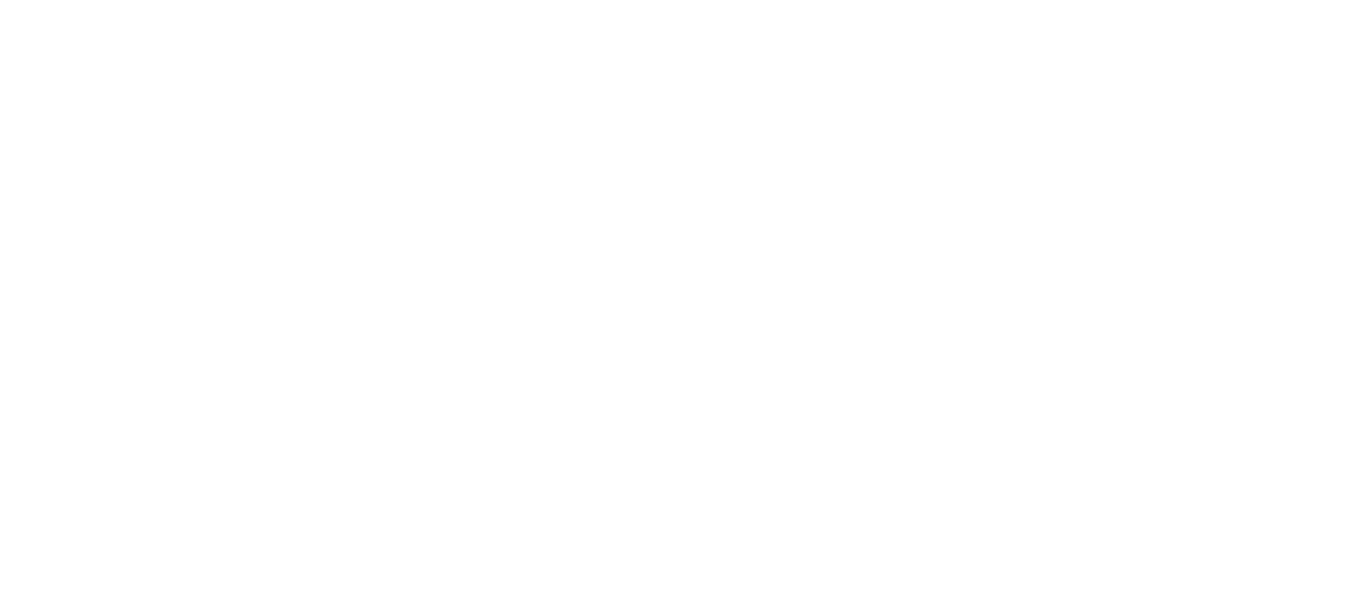 scroll, scrollTop: 0, scrollLeft: 0, axis: both 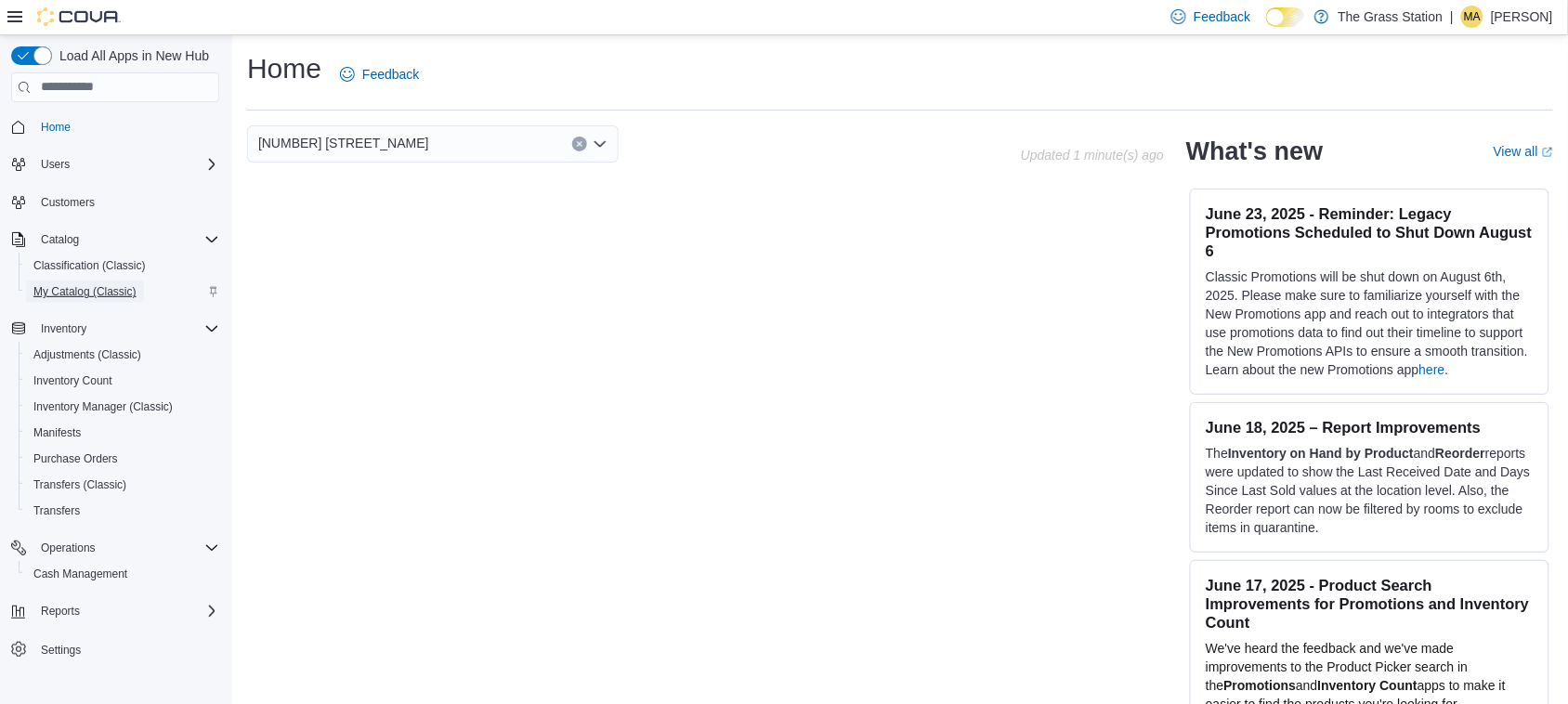 click on "My Catalog (Classic)" at bounding box center [85, 292] 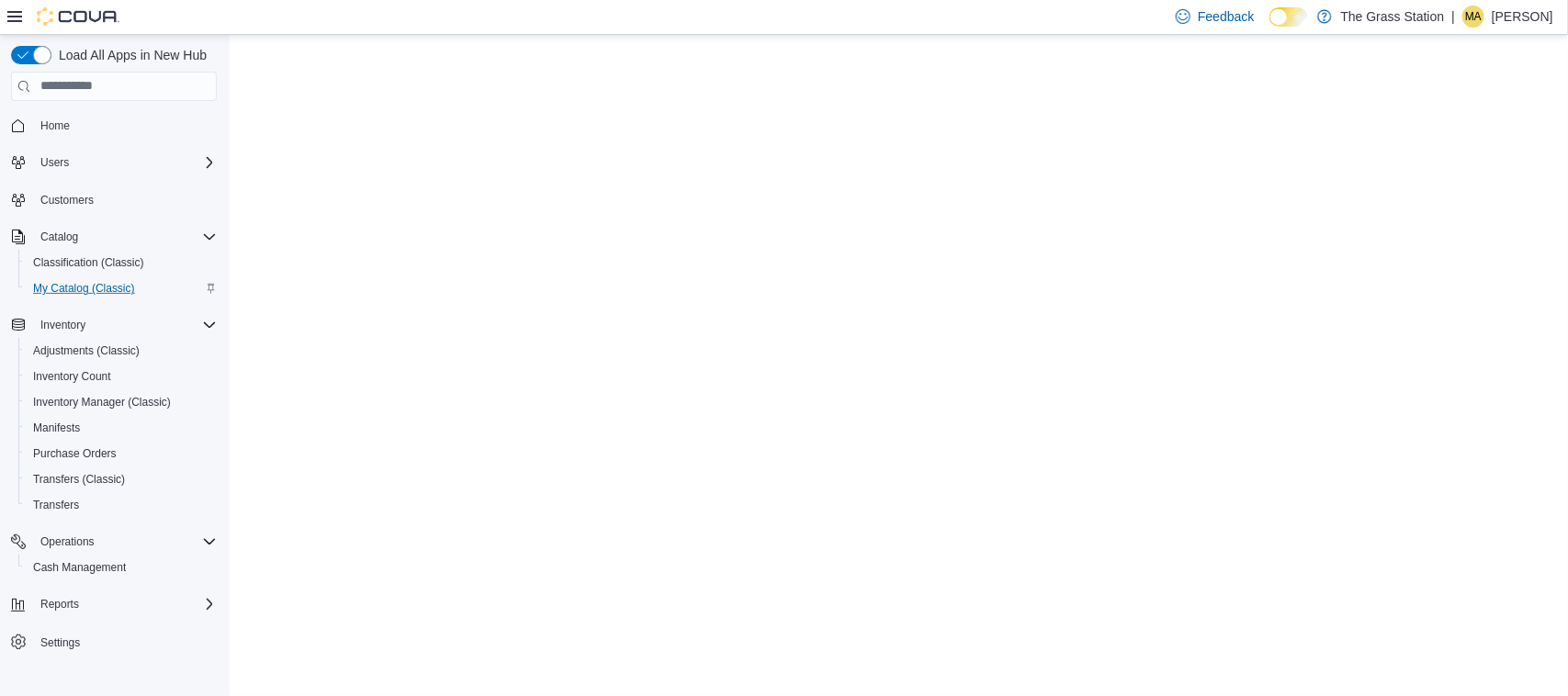scroll, scrollTop: 0, scrollLeft: 0, axis: both 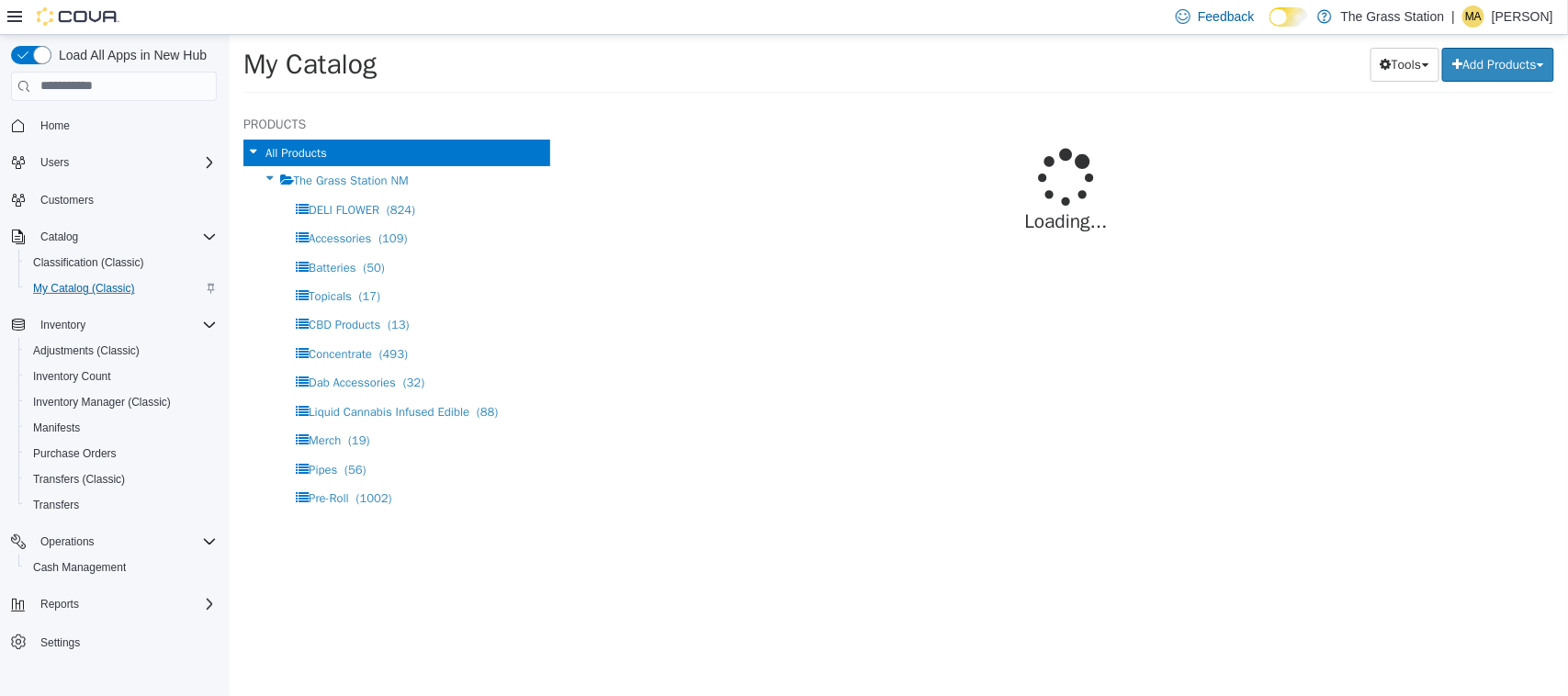 select on "**********" 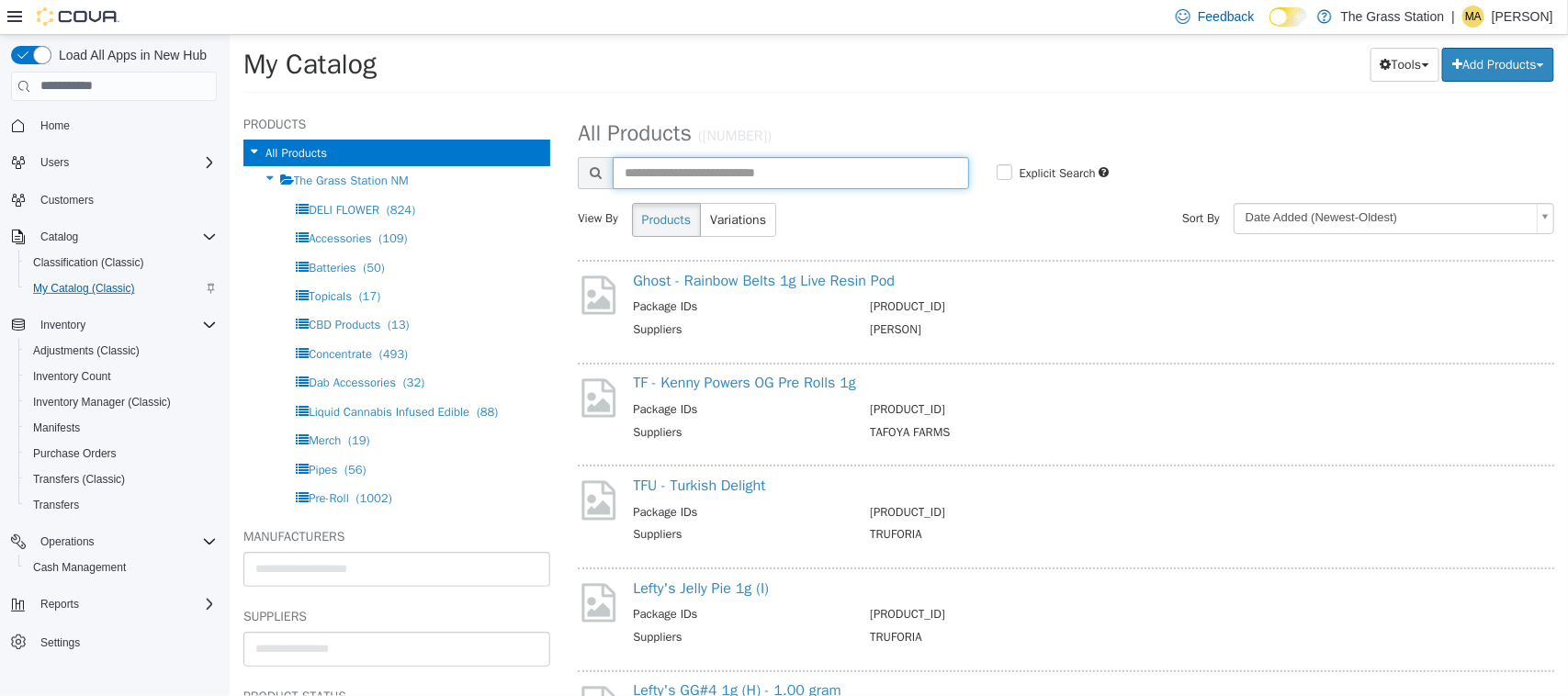 click at bounding box center (789, 172) 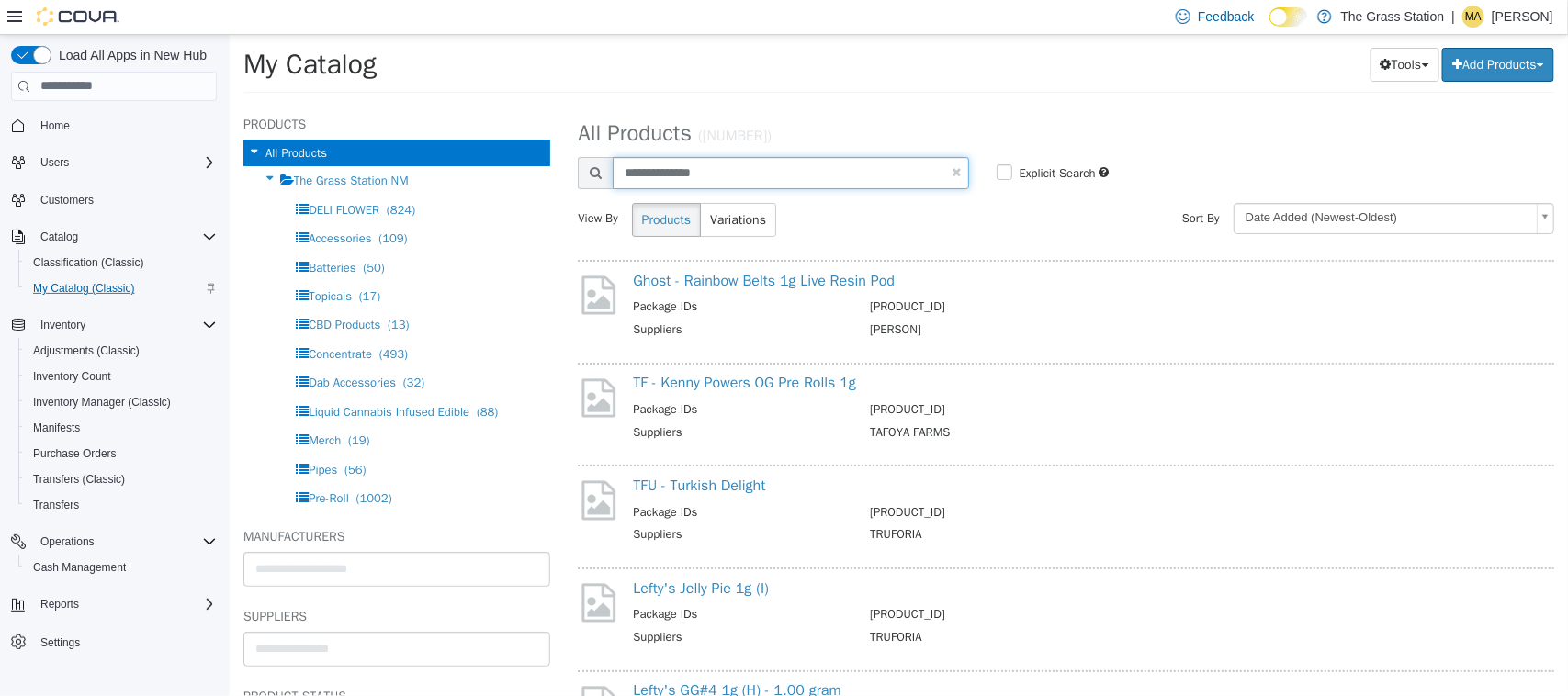 type on "**********" 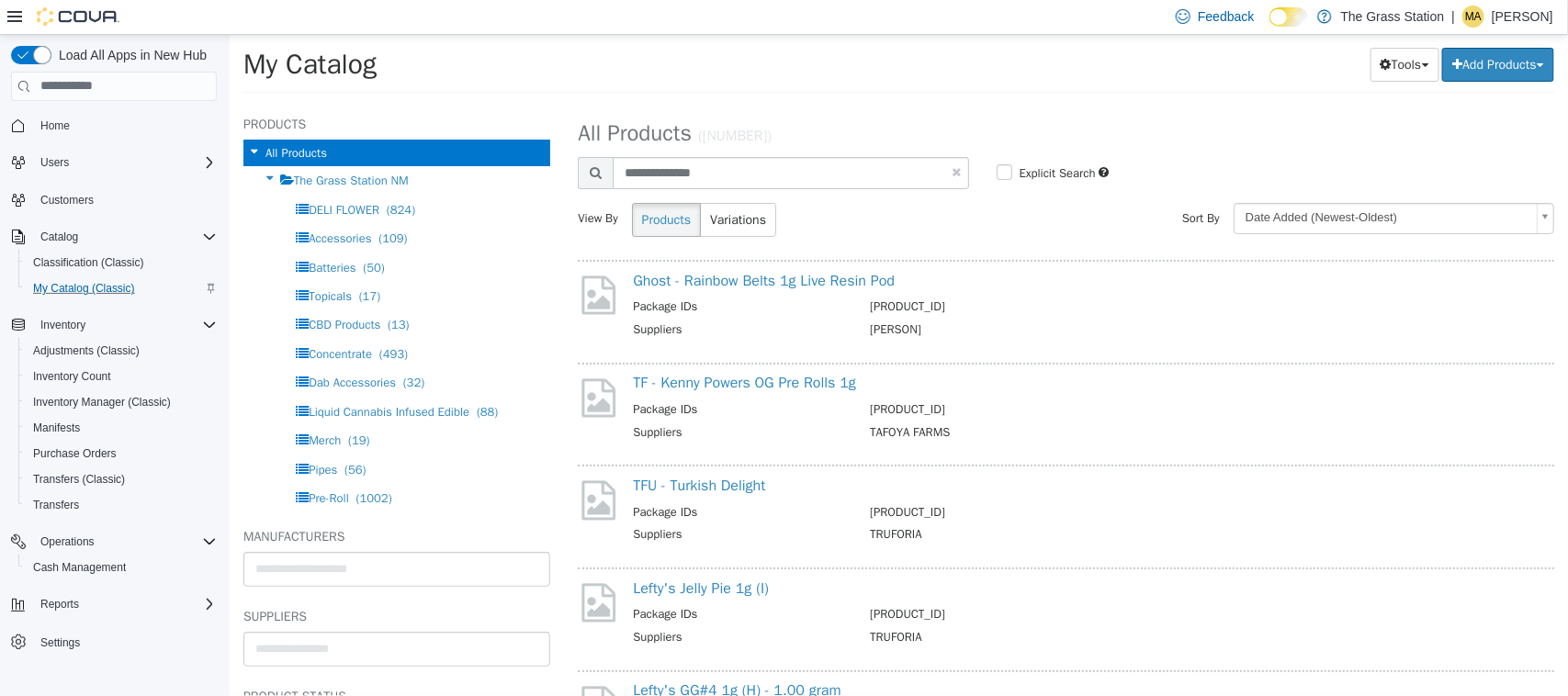 click on "View By Products Variations" at bounding box center (814, 219) 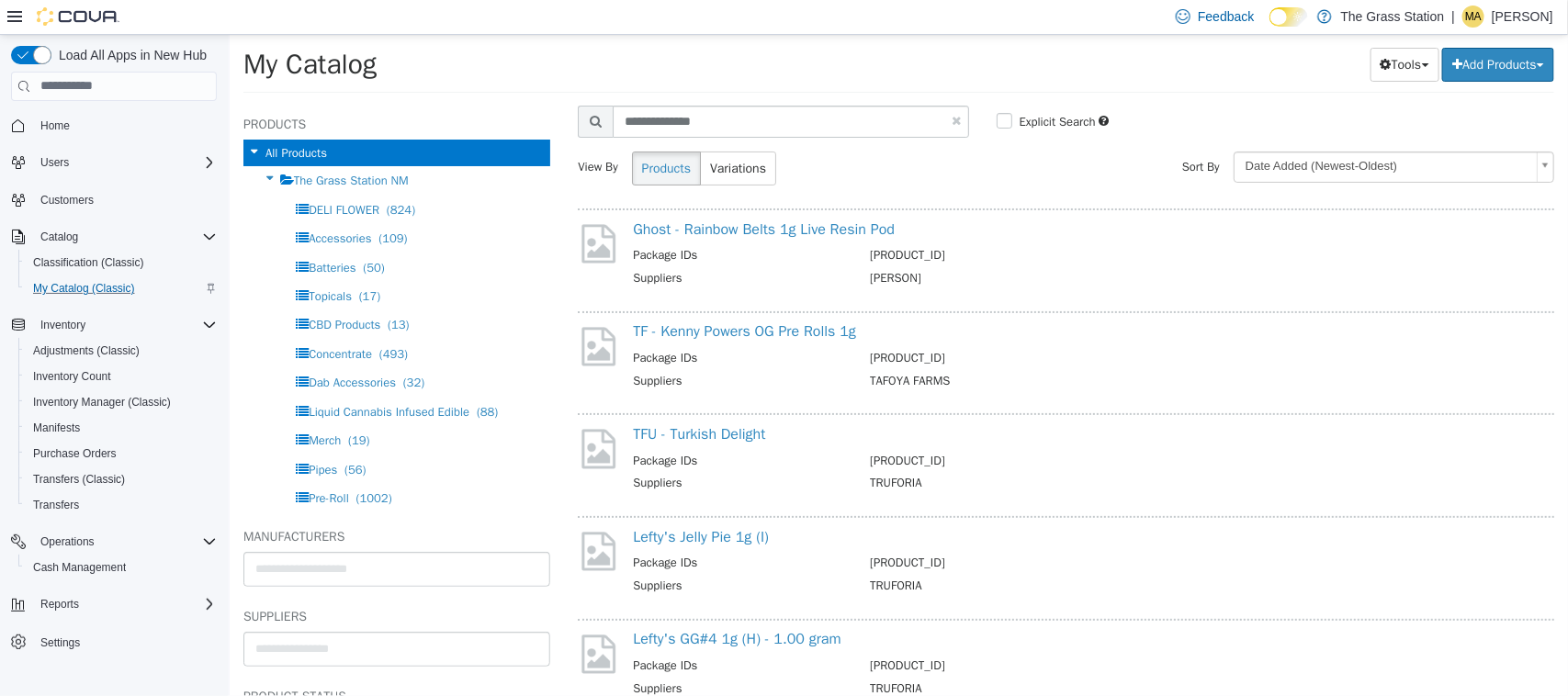 scroll, scrollTop: 0, scrollLeft: 0, axis: both 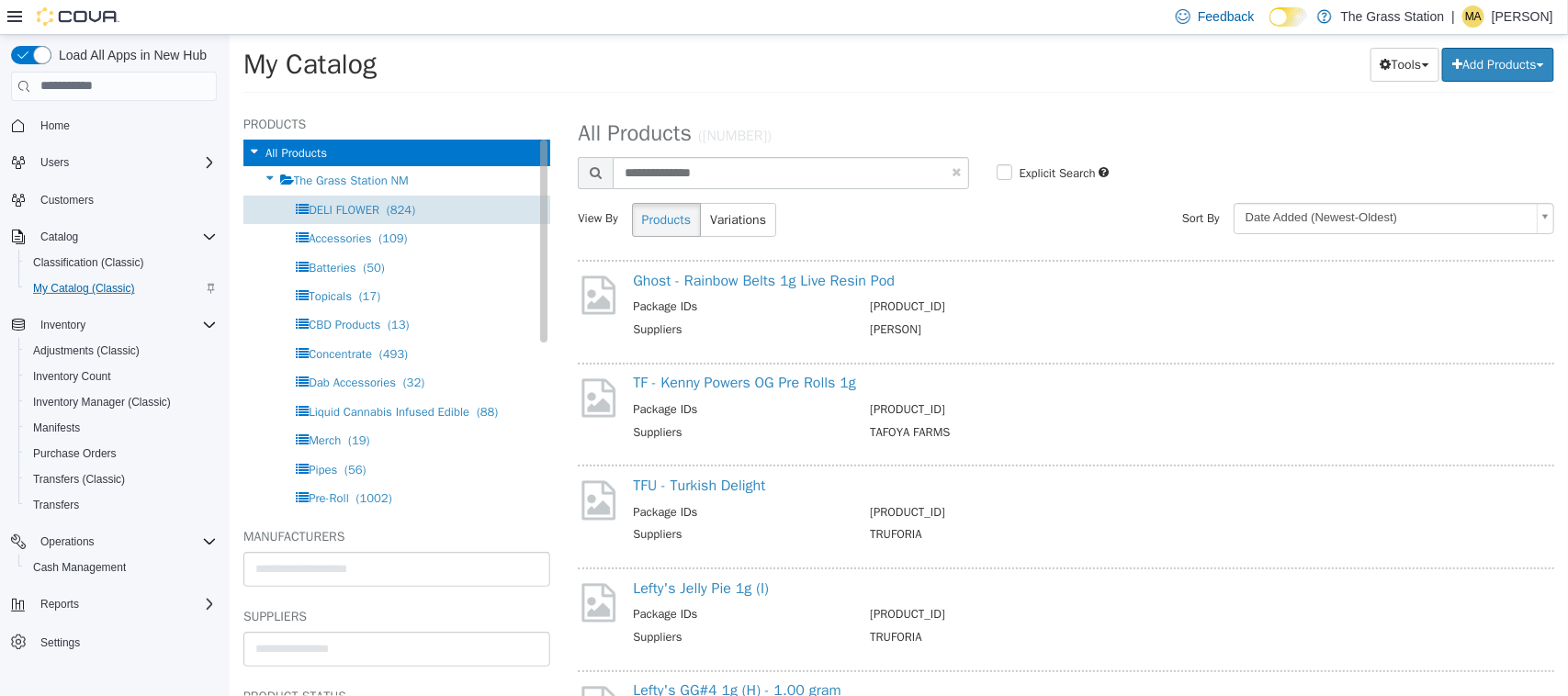 click on "DELI FLOWER
([NUMBER])" at bounding box center [361, 208] 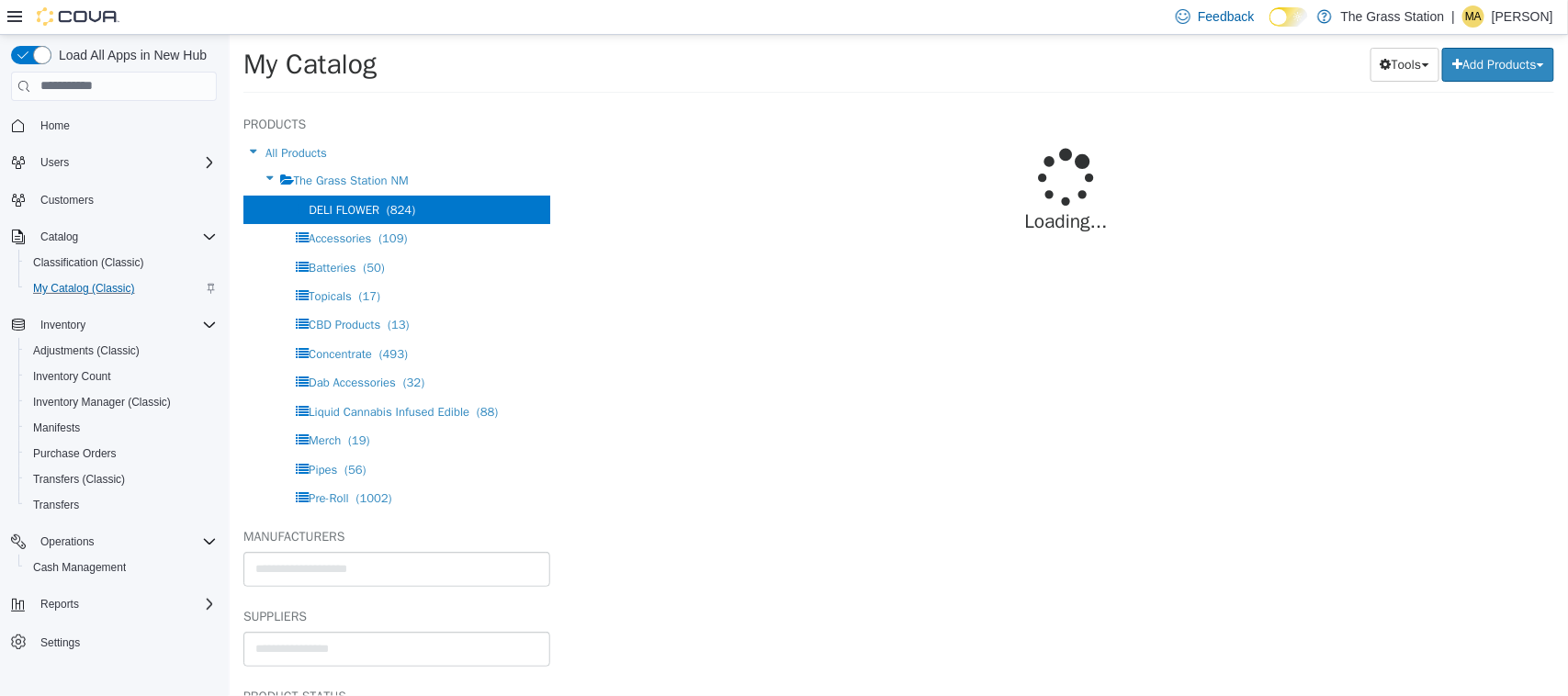 select on "**********" 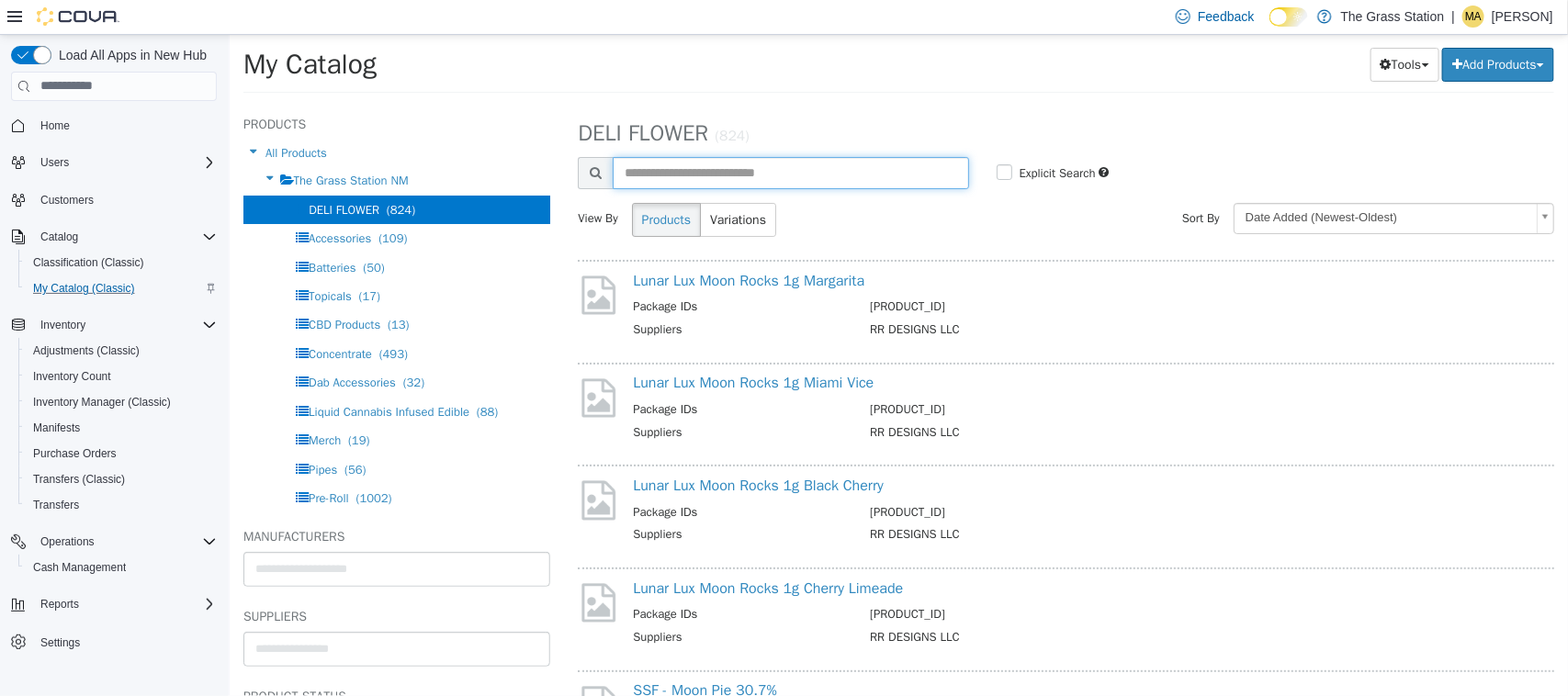 click at bounding box center [789, 172] 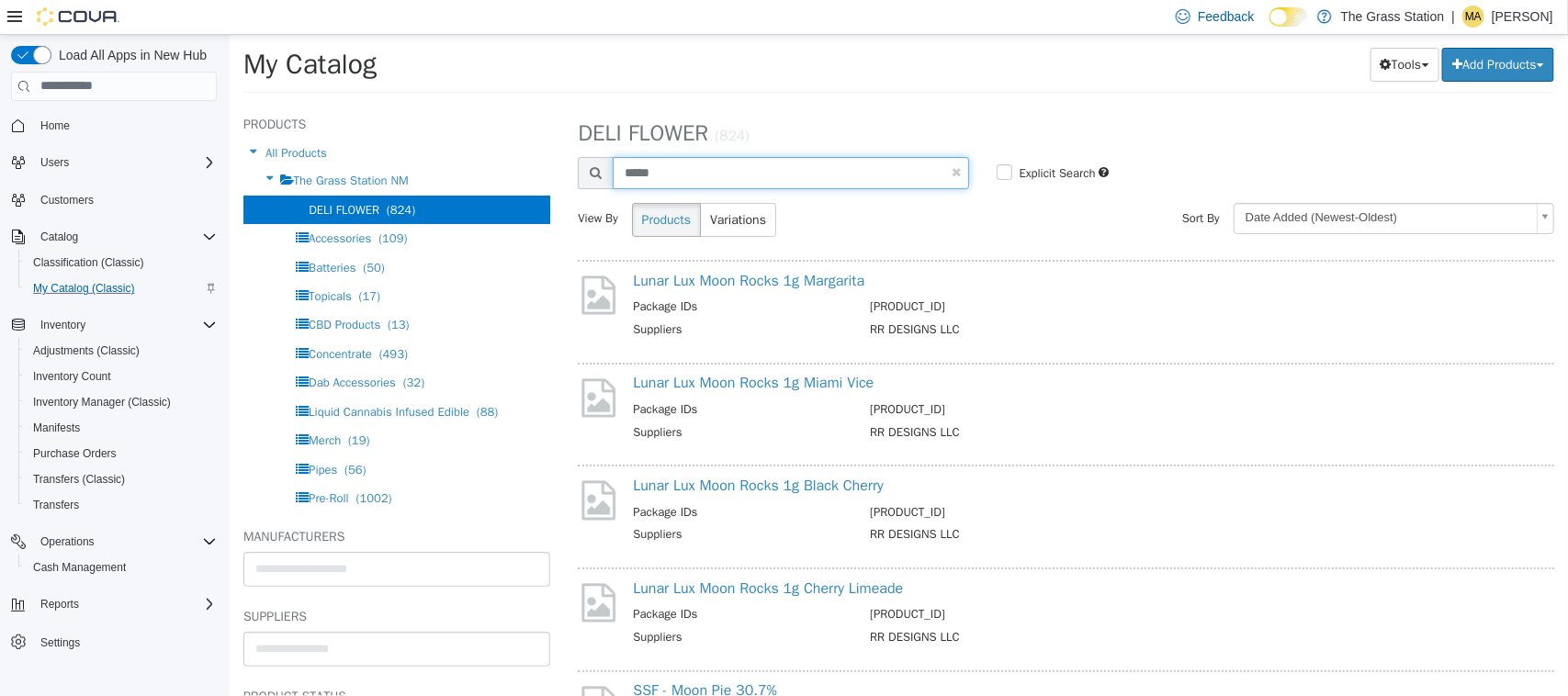 type on "*****" 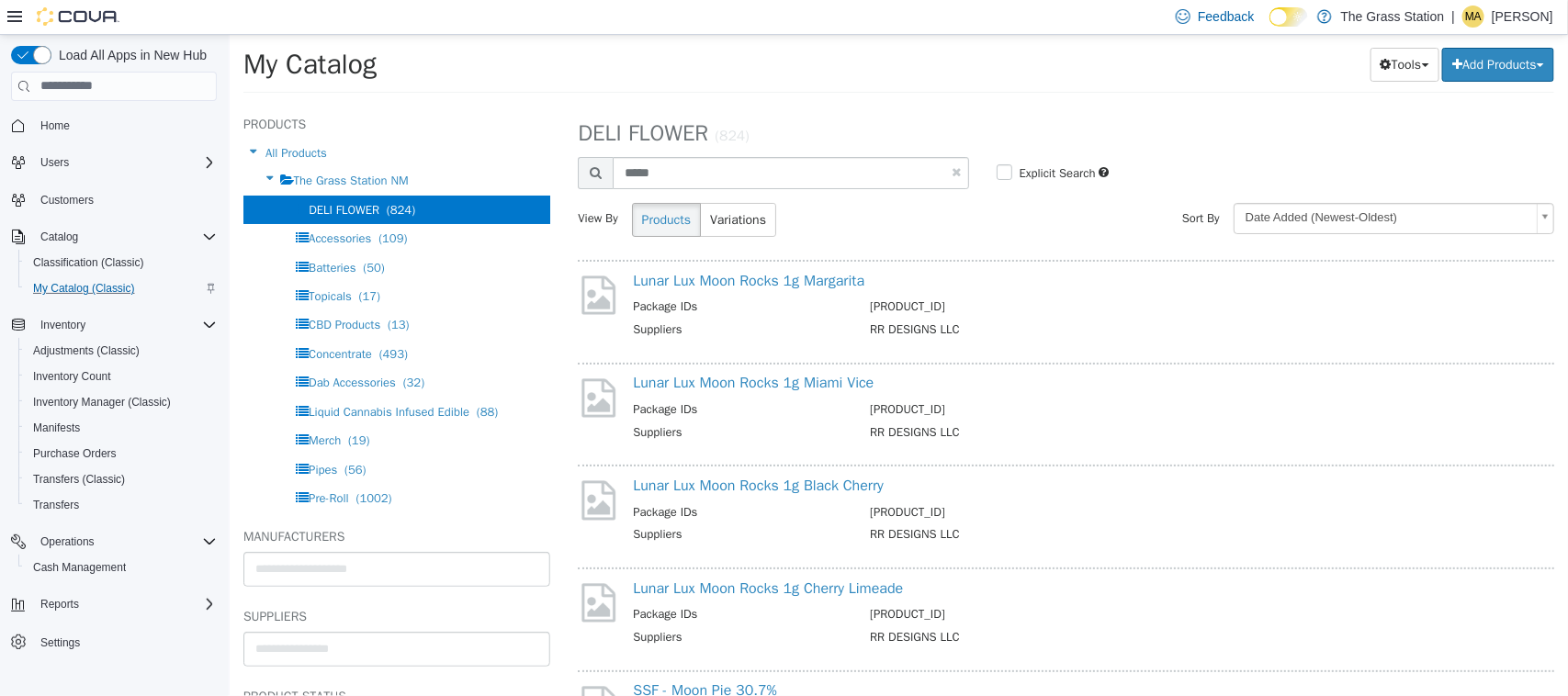 select on "**********" 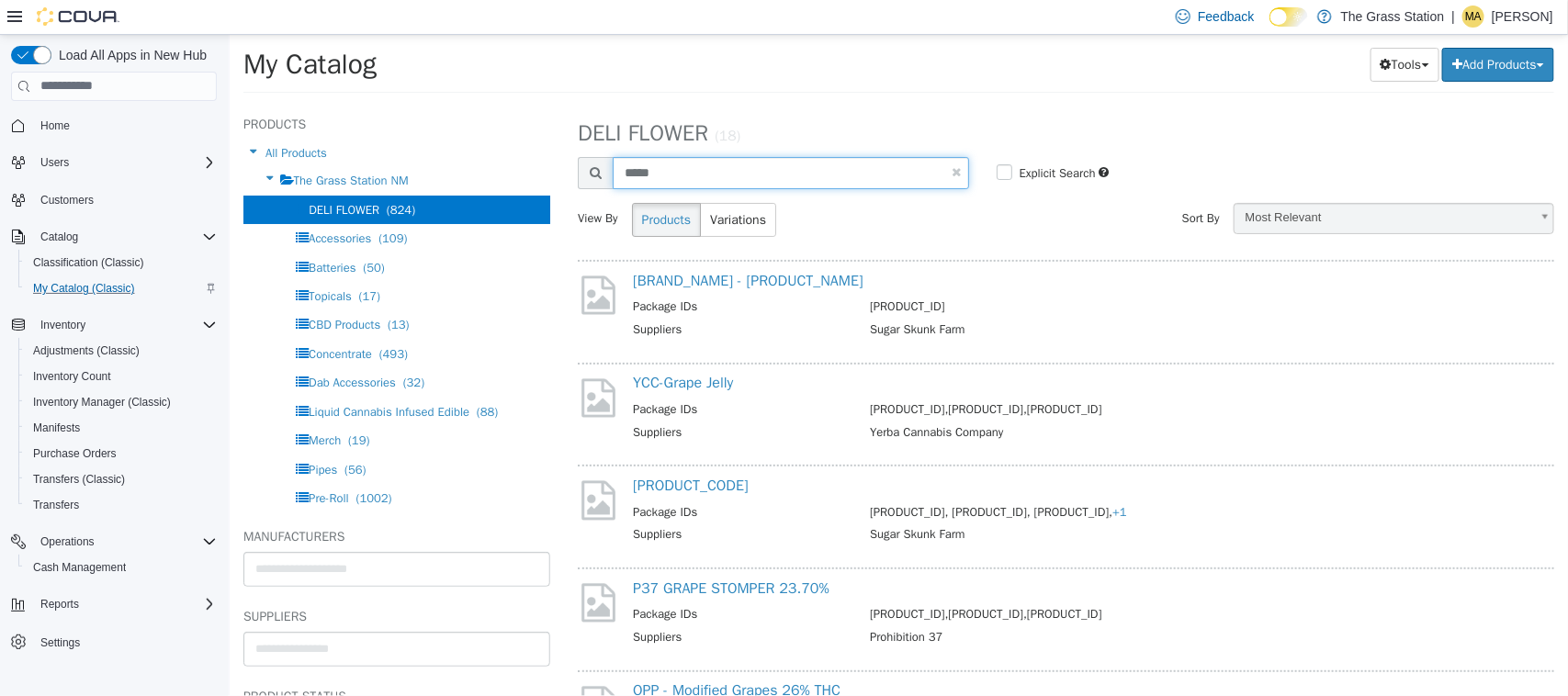 click on "*****" at bounding box center [789, 172] 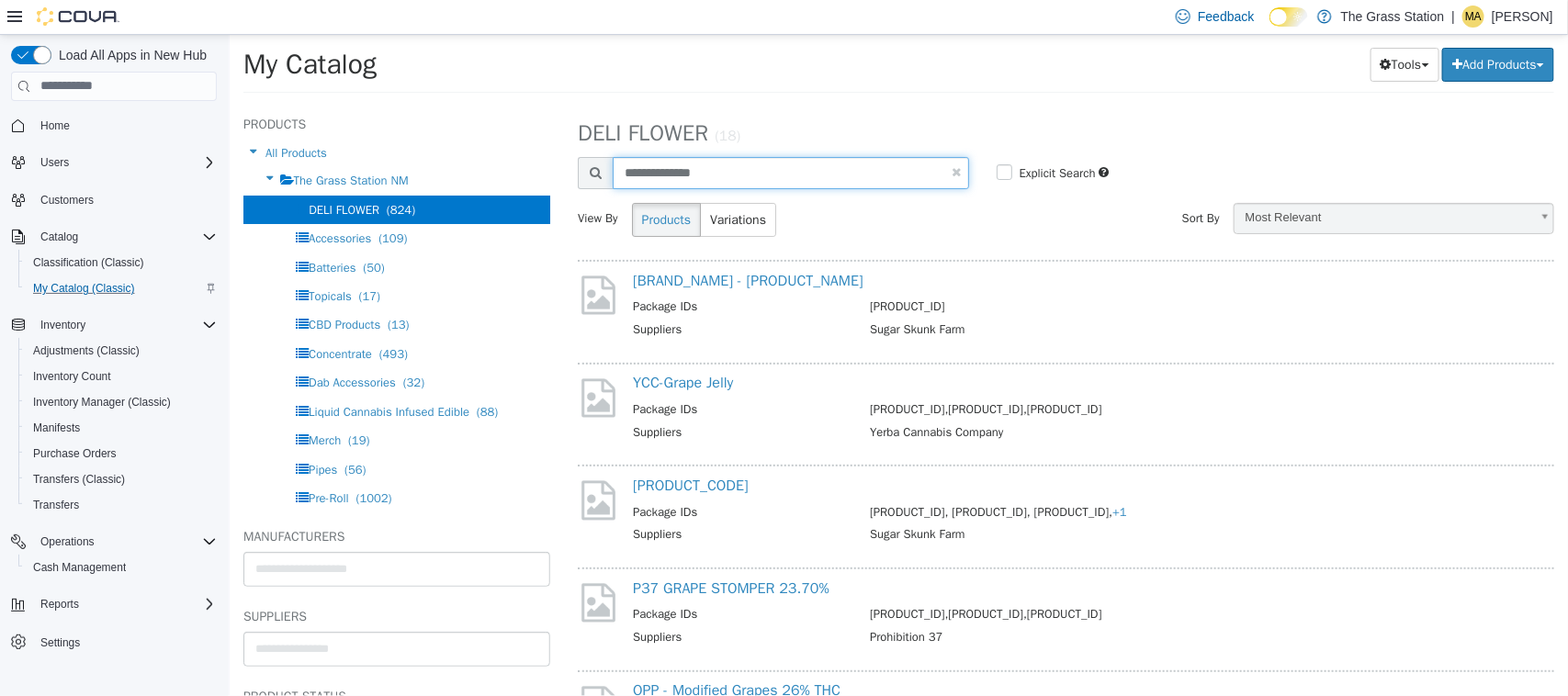 type on "**********" 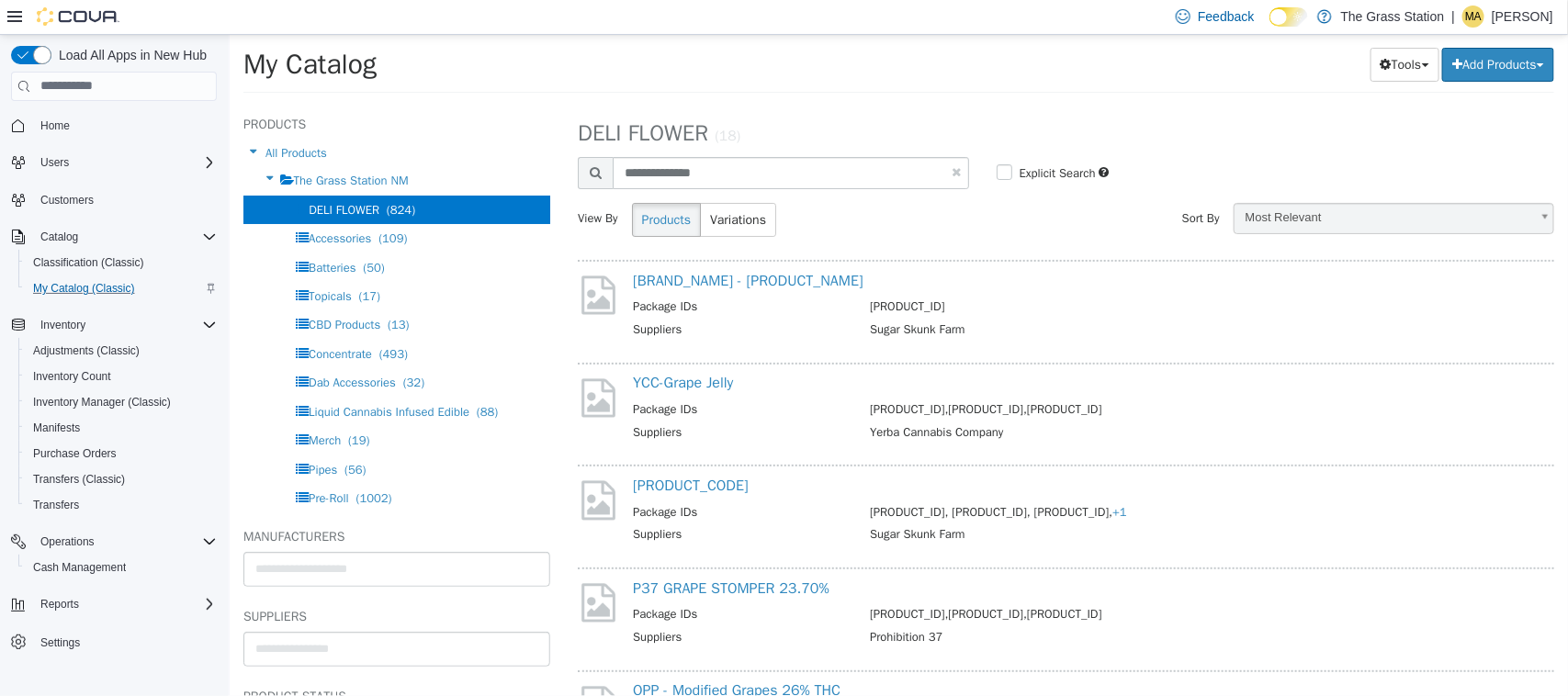 select on "**********" 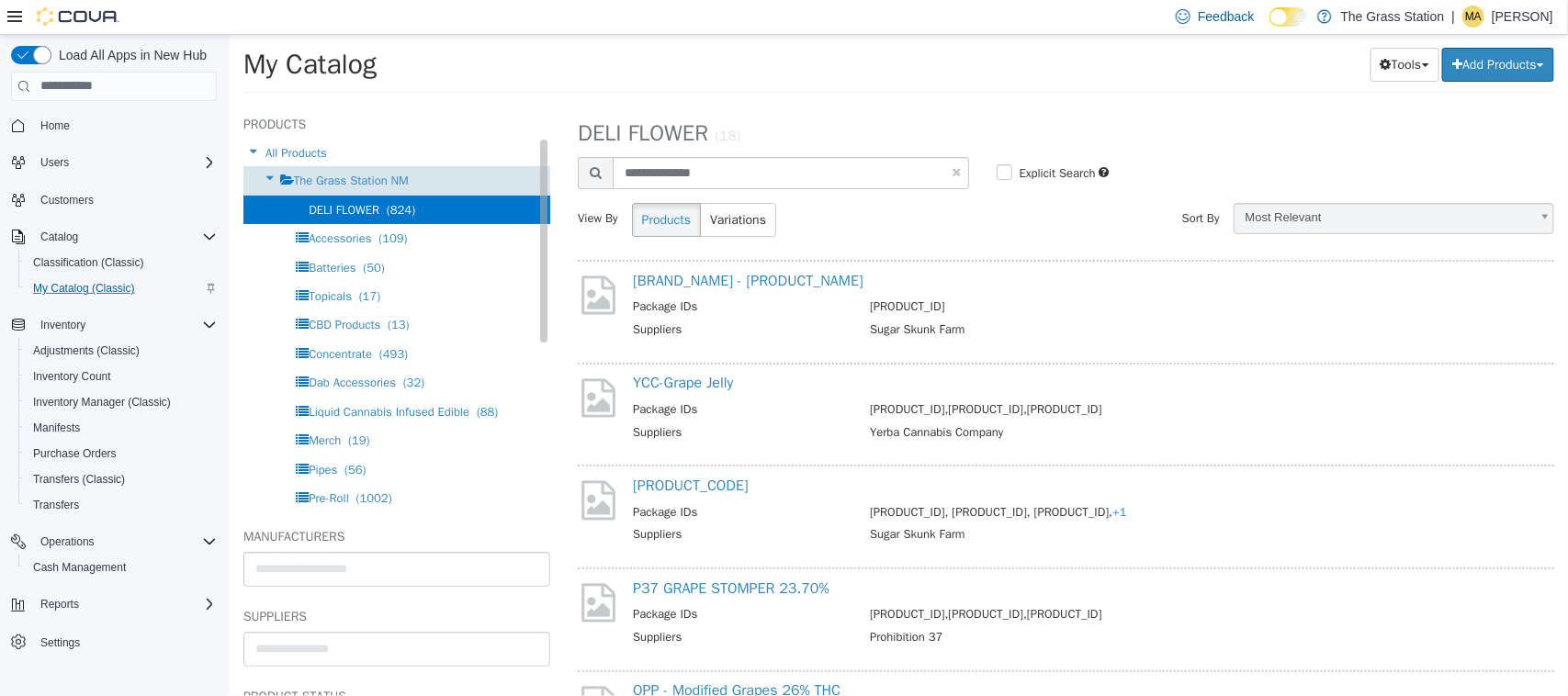click on "The Grass Station NM" at bounding box center (350, 179) 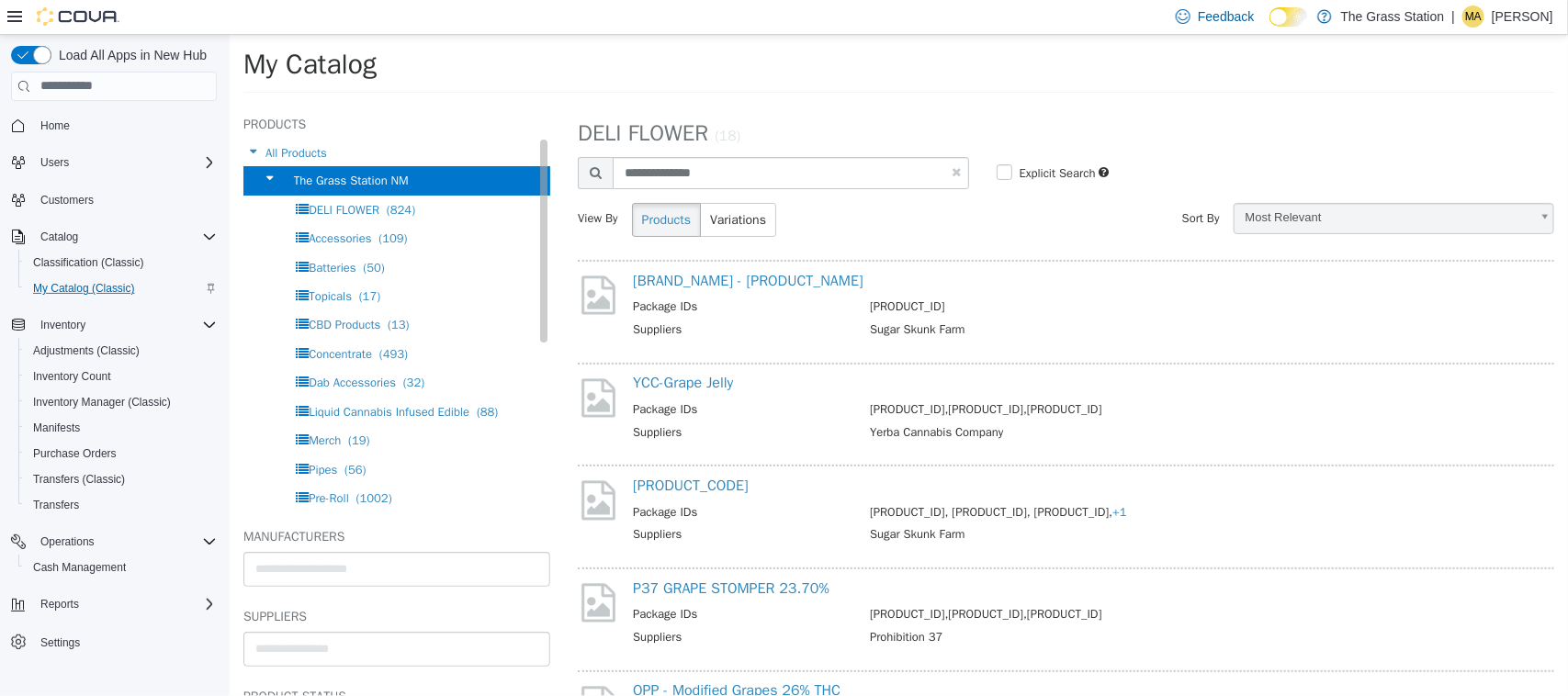 select on "**********" 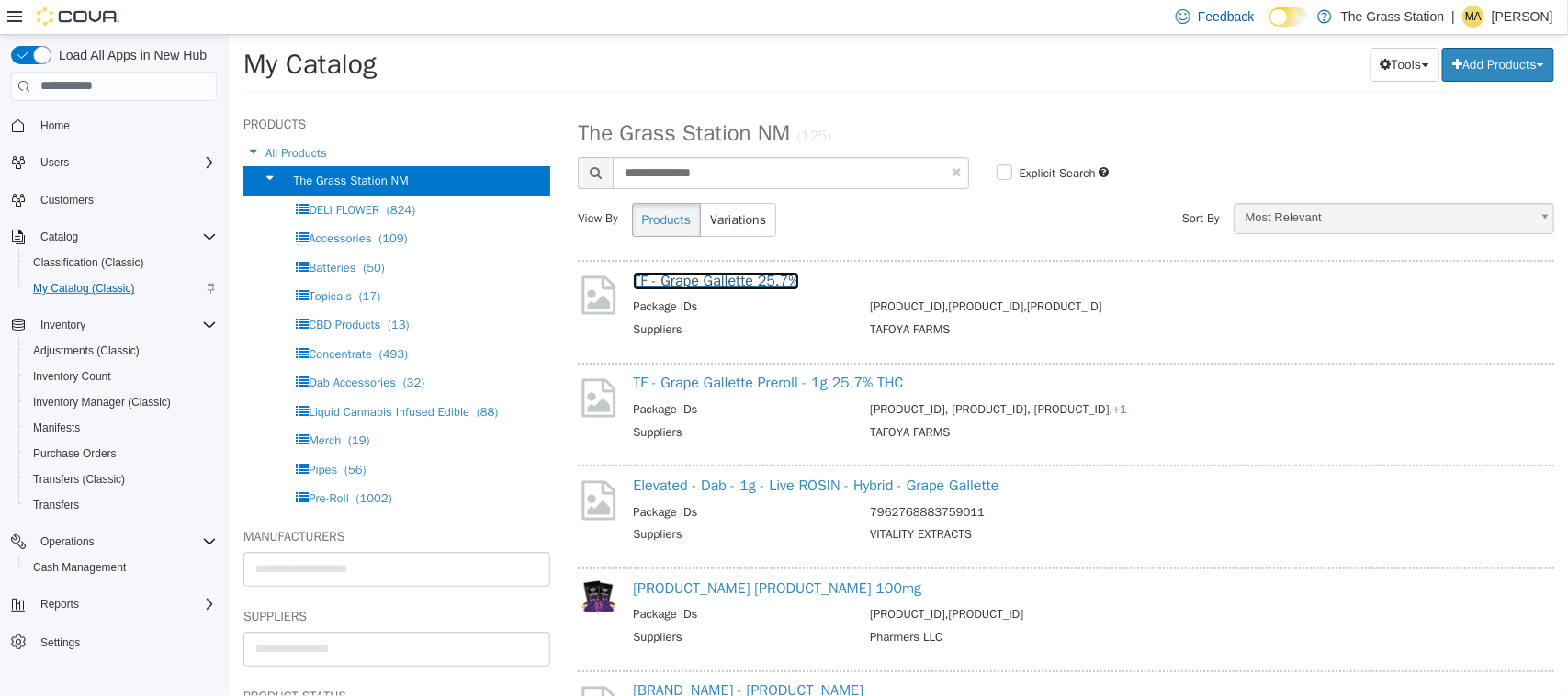click on "TF - Grape Gallette 25.7%" at bounding box center [715, 280] 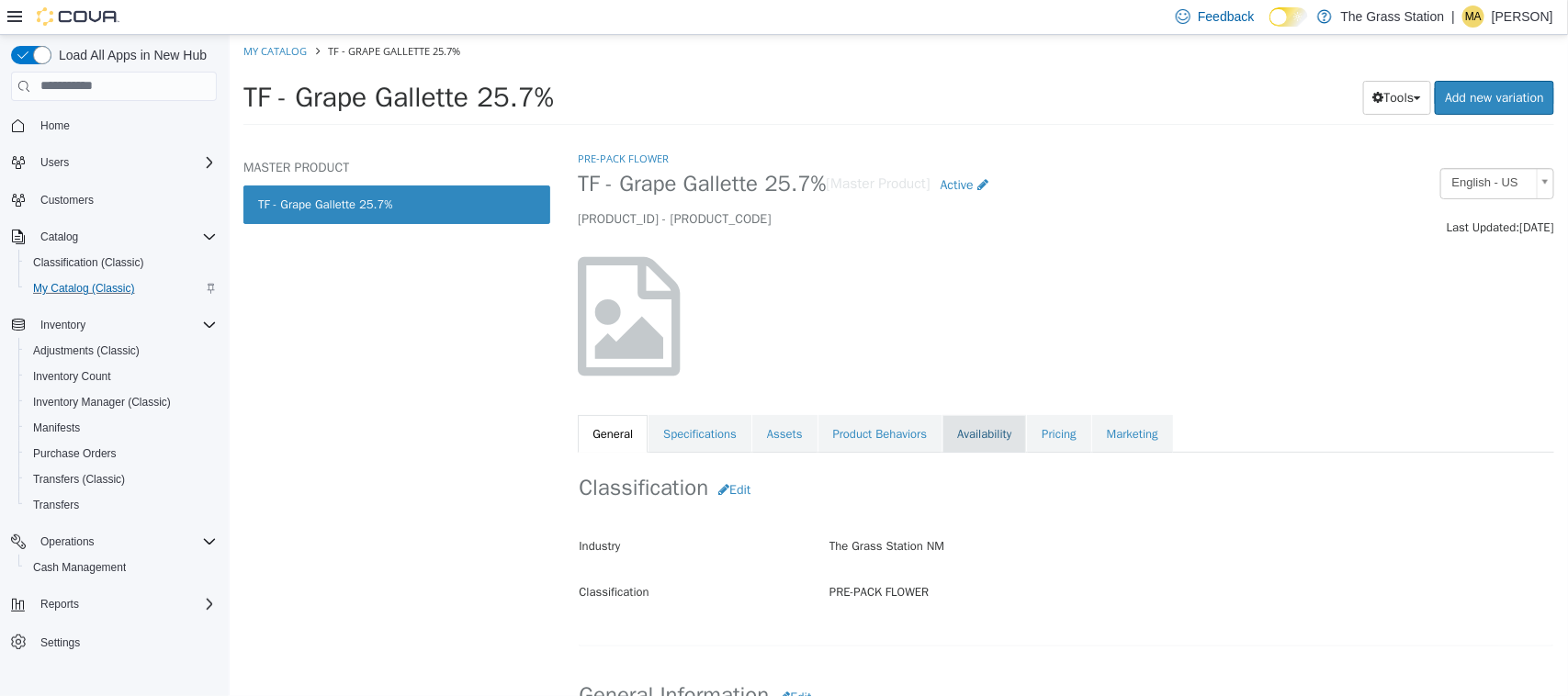 click on "Availability" at bounding box center [983, 433] 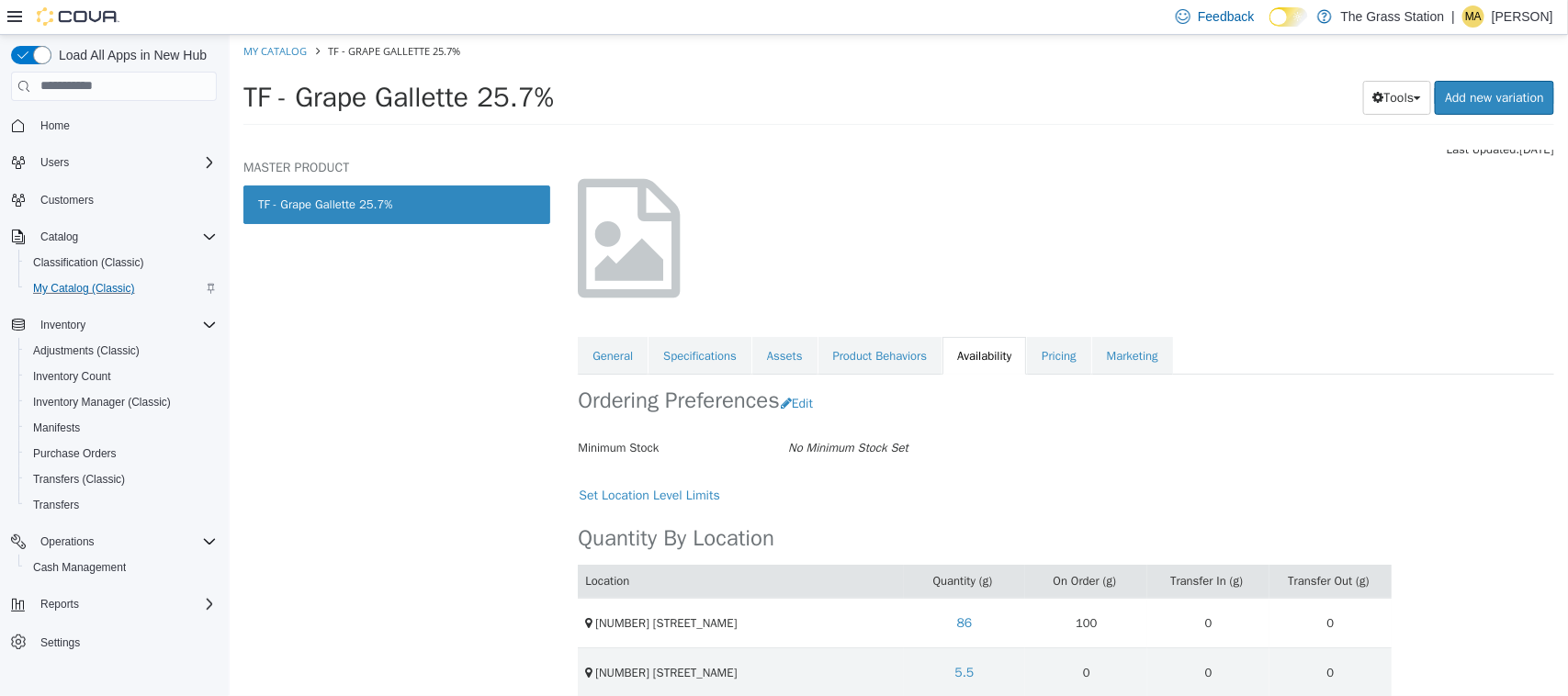 scroll, scrollTop: 102, scrollLeft: 0, axis: vertical 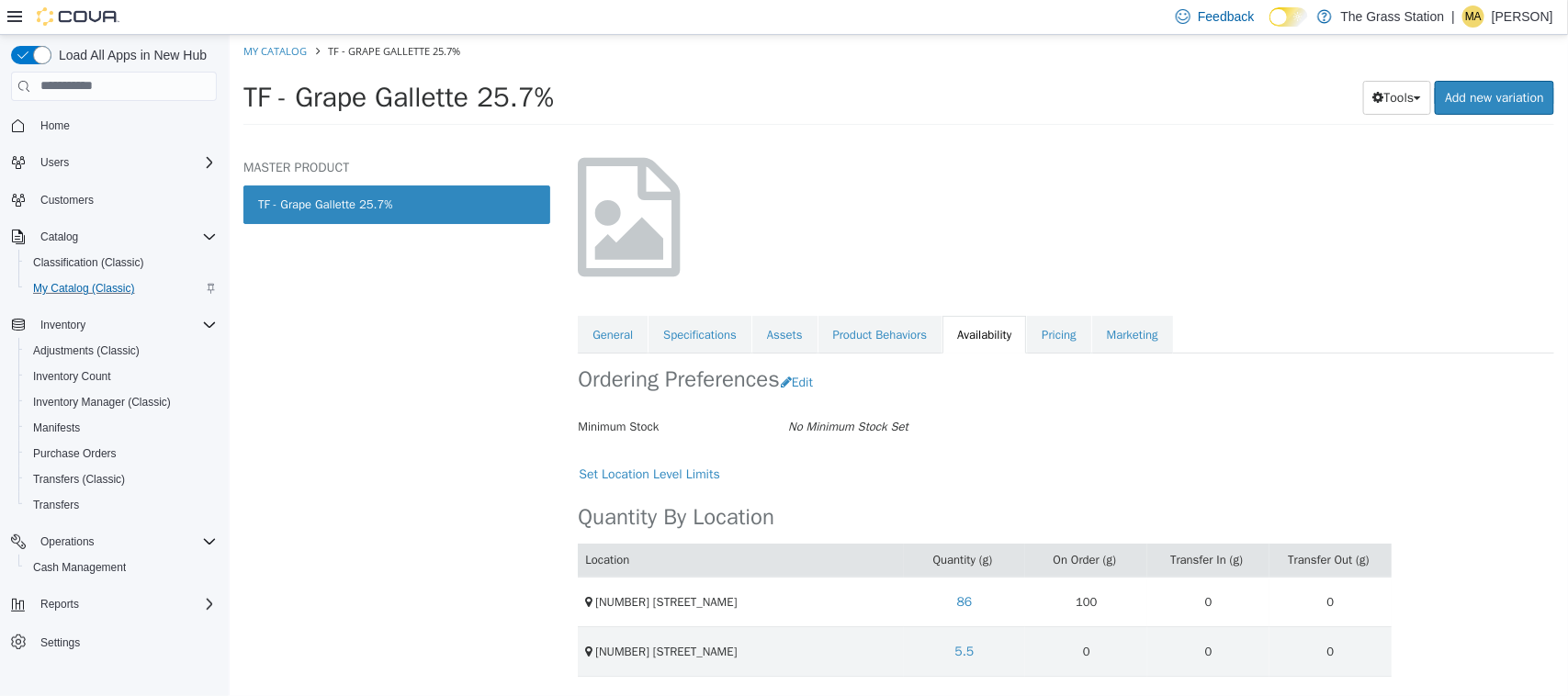 drag, startPoint x: 558, startPoint y: 101, endPoint x: 235, endPoint y: 123, distance: 323.74836 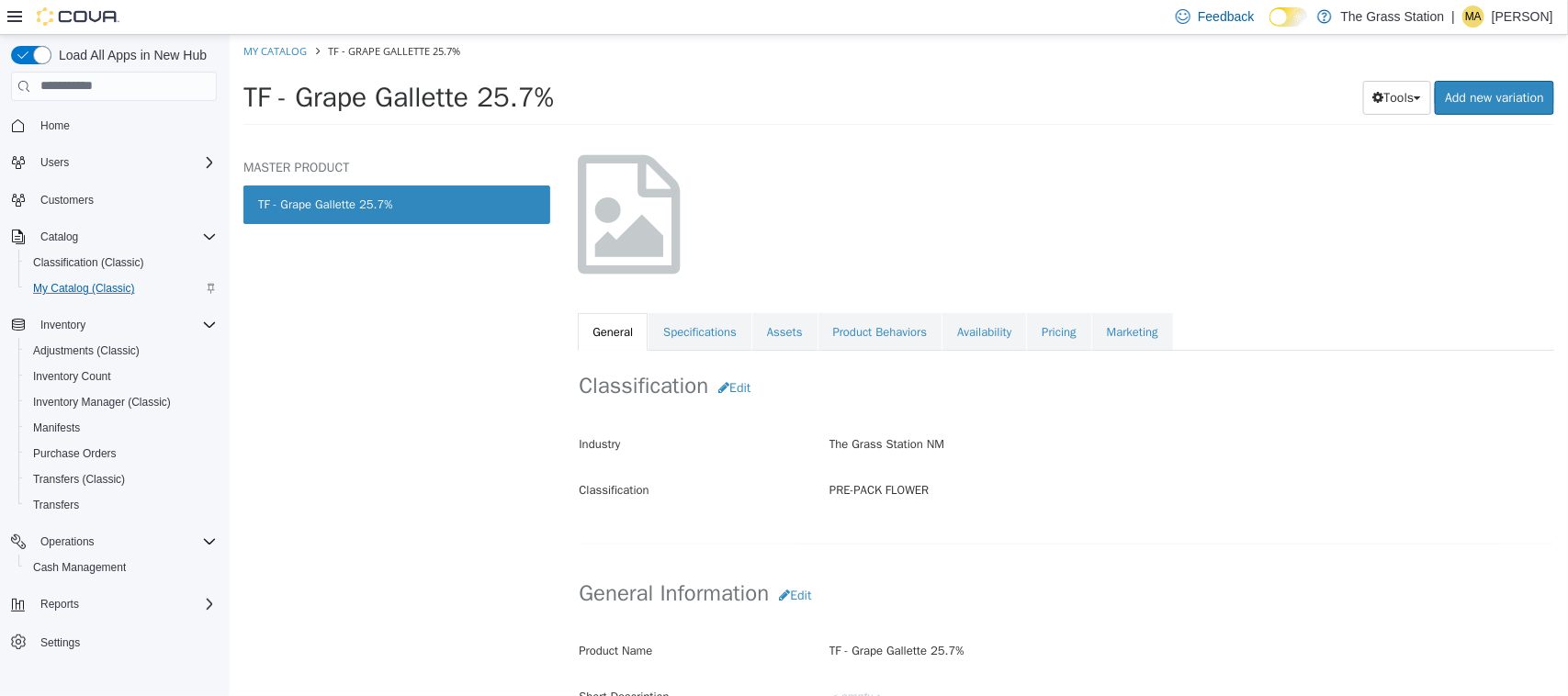 select on "**********" 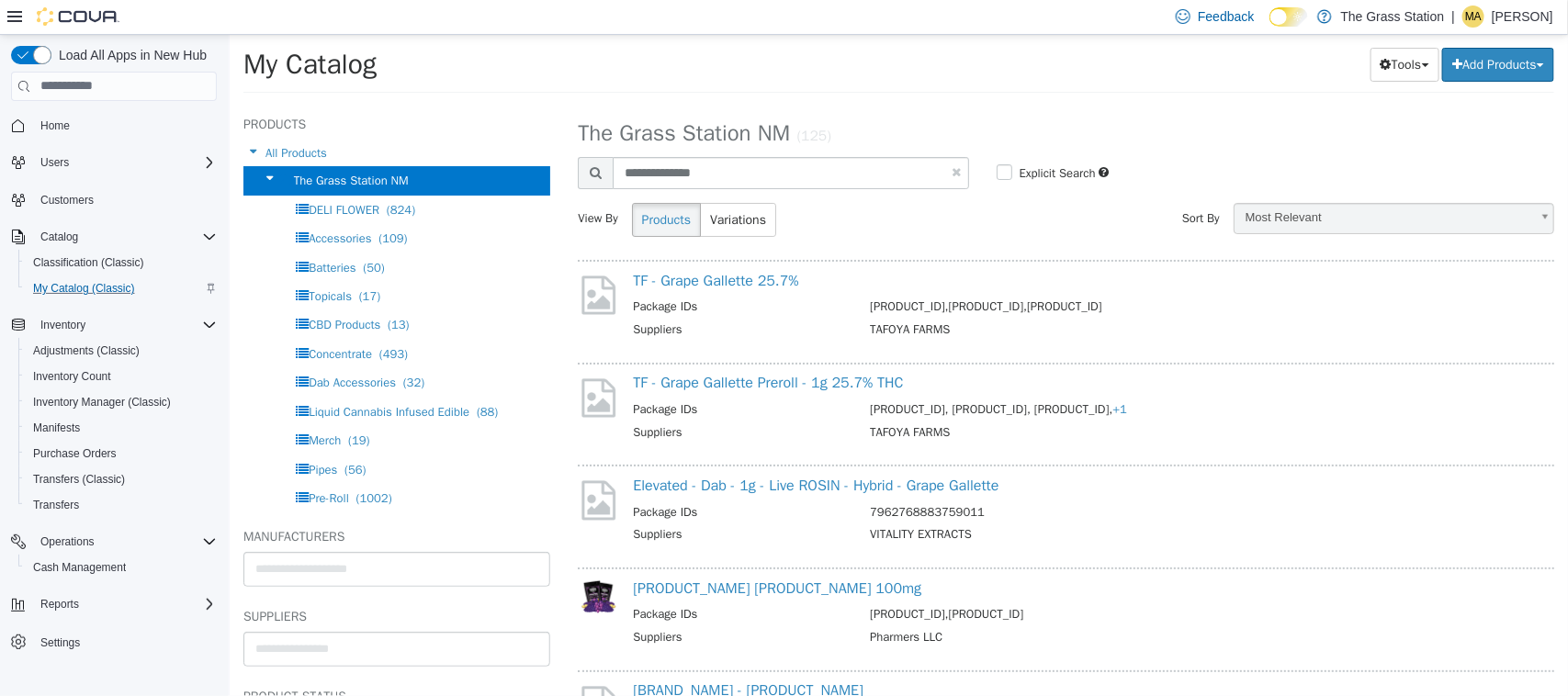 drag, startPoint x: 626, startPoint y: 383, endPoint x: 907, endPoint y: 395, distance: 281.25611 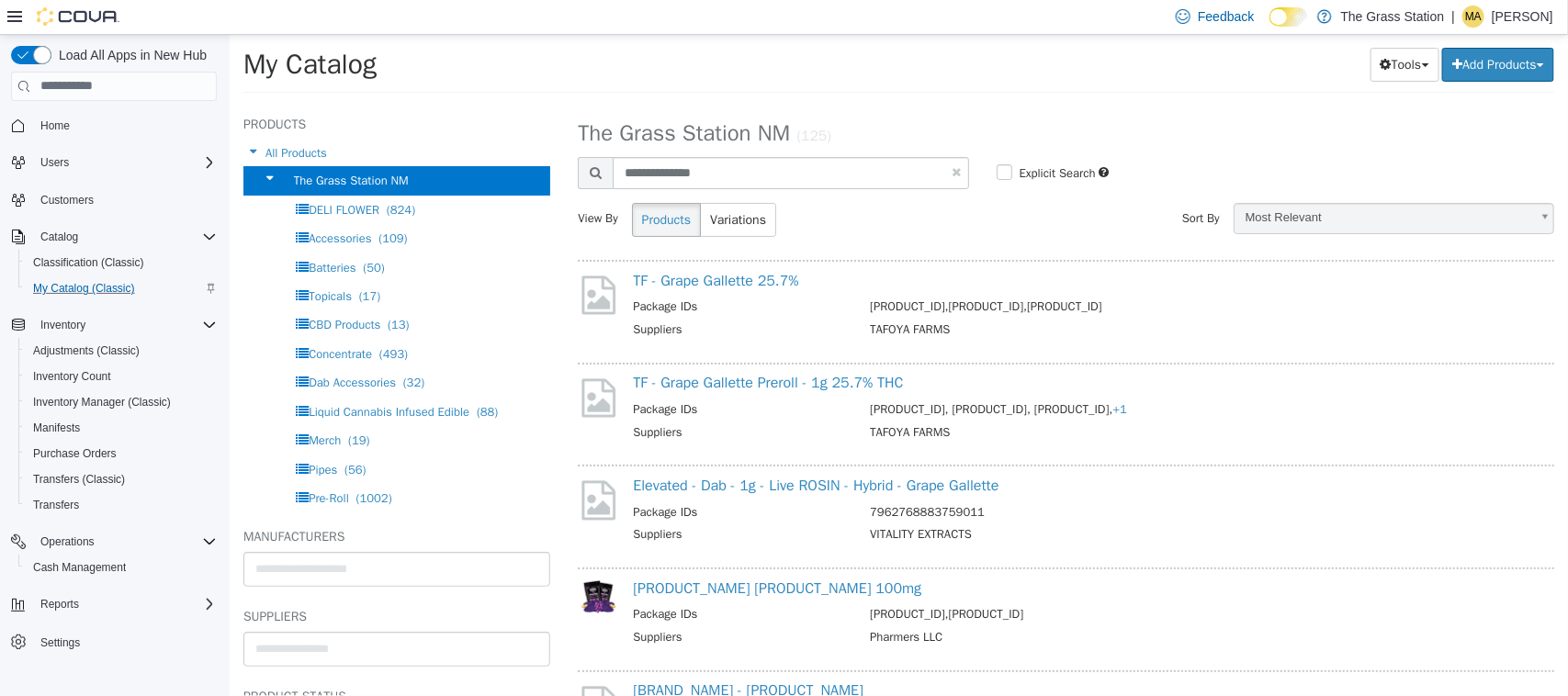 copy on "TF - Grape Gallette Preroll - 1g 25.7% THC" 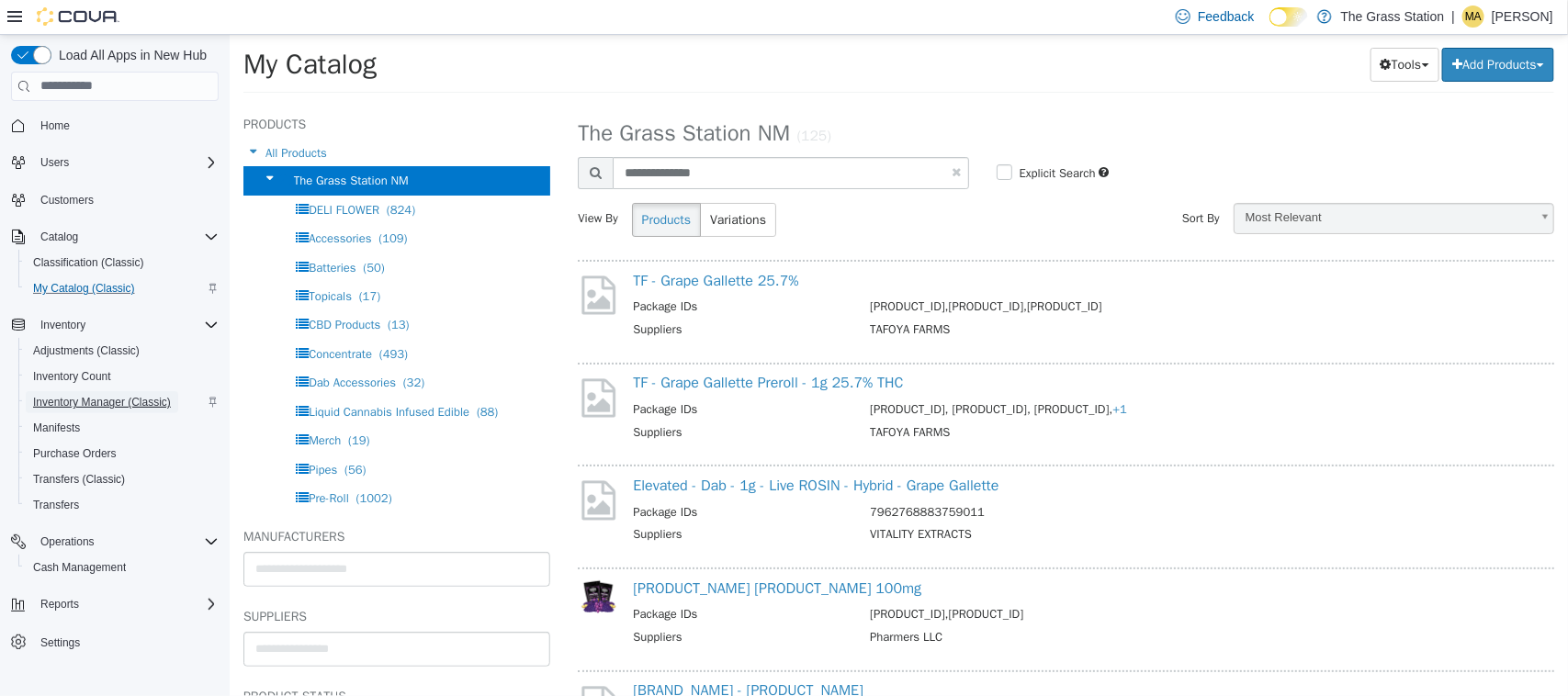 click on "Inventory Manager (Classic)" at bounding box center [102, 402] 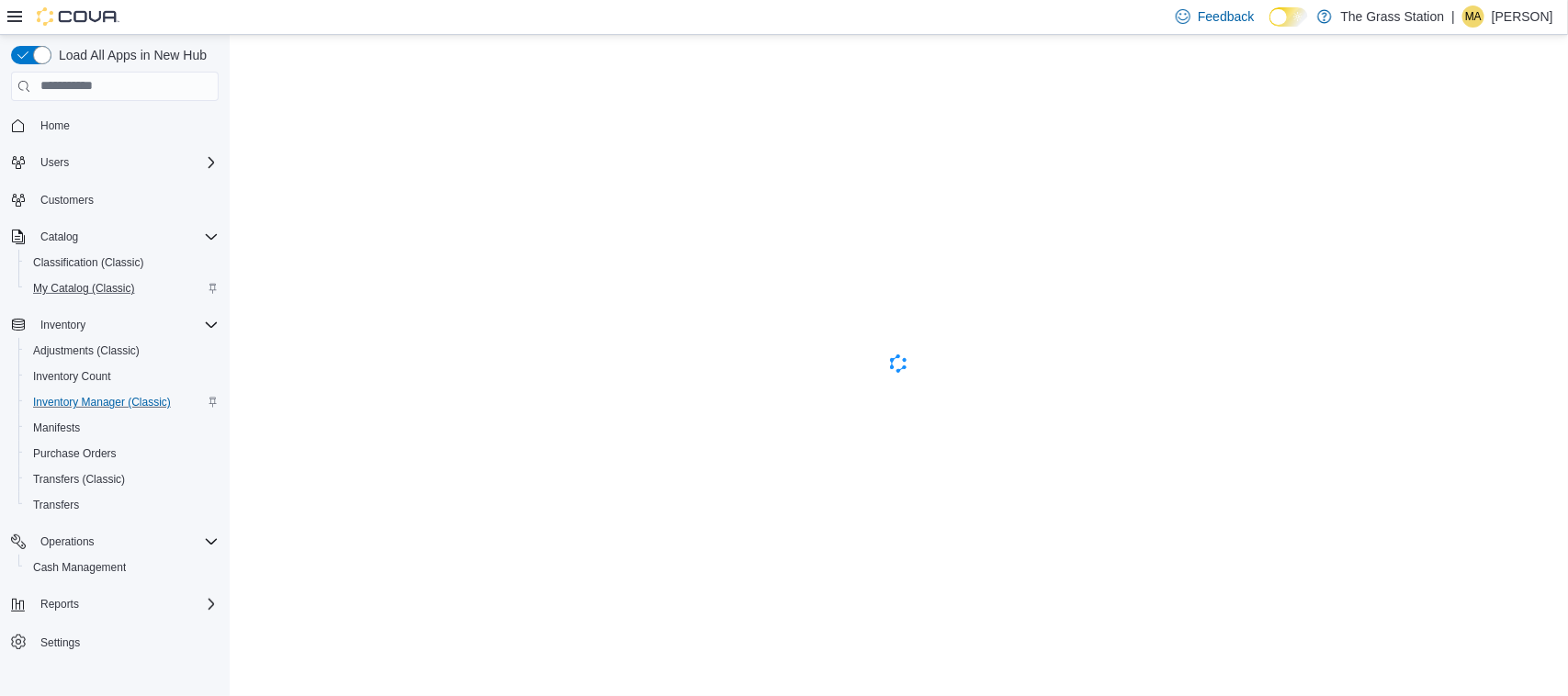 scroll, scrollTop: 0, scrollLeft: 0, axis: both 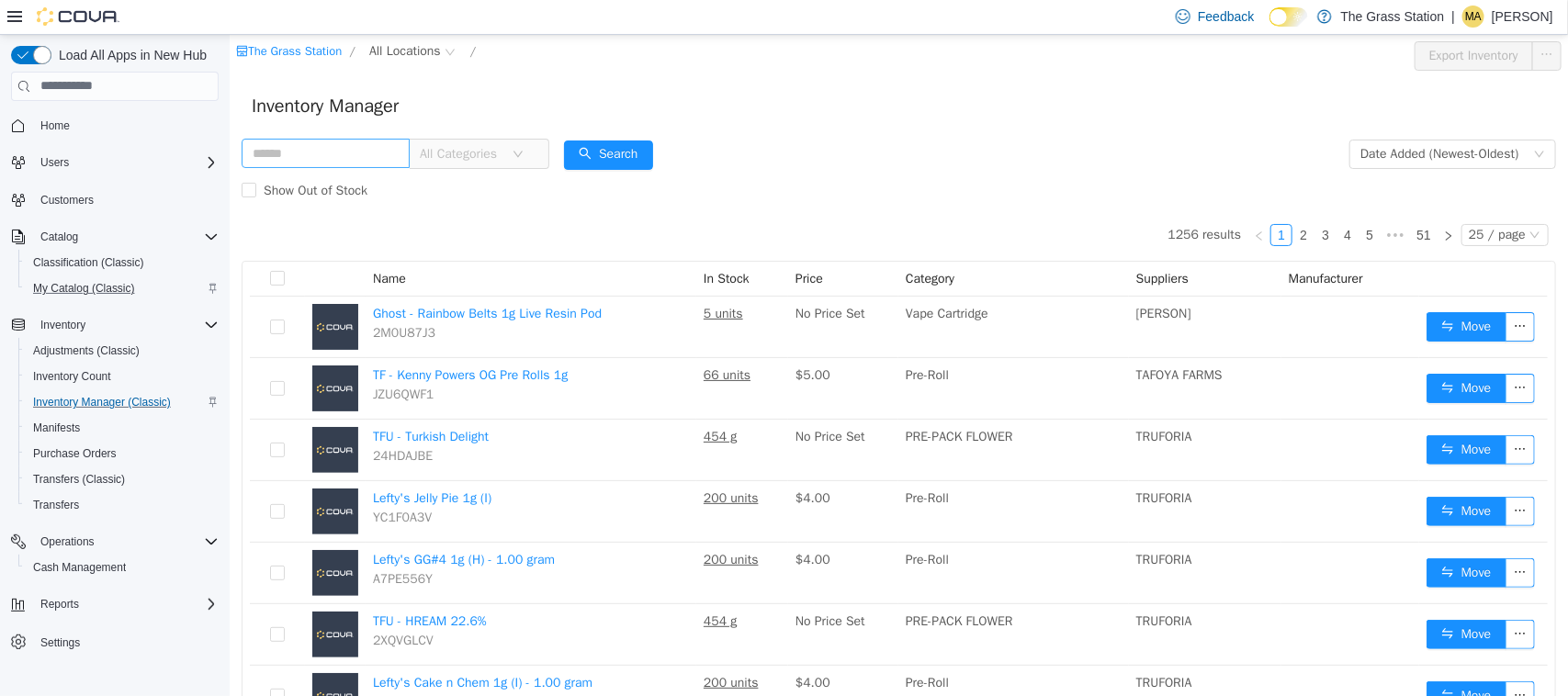 click at bounding box center [324, 152] 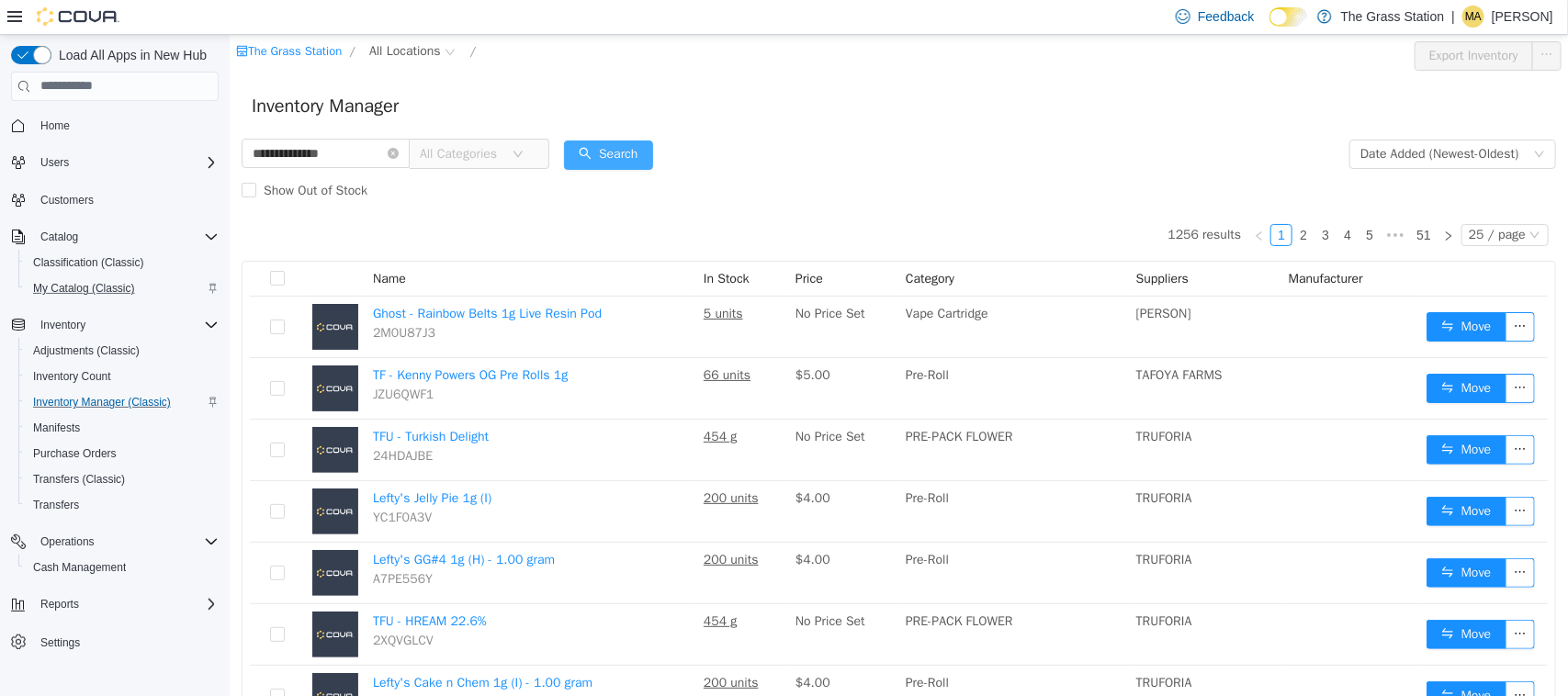 type on "**********" 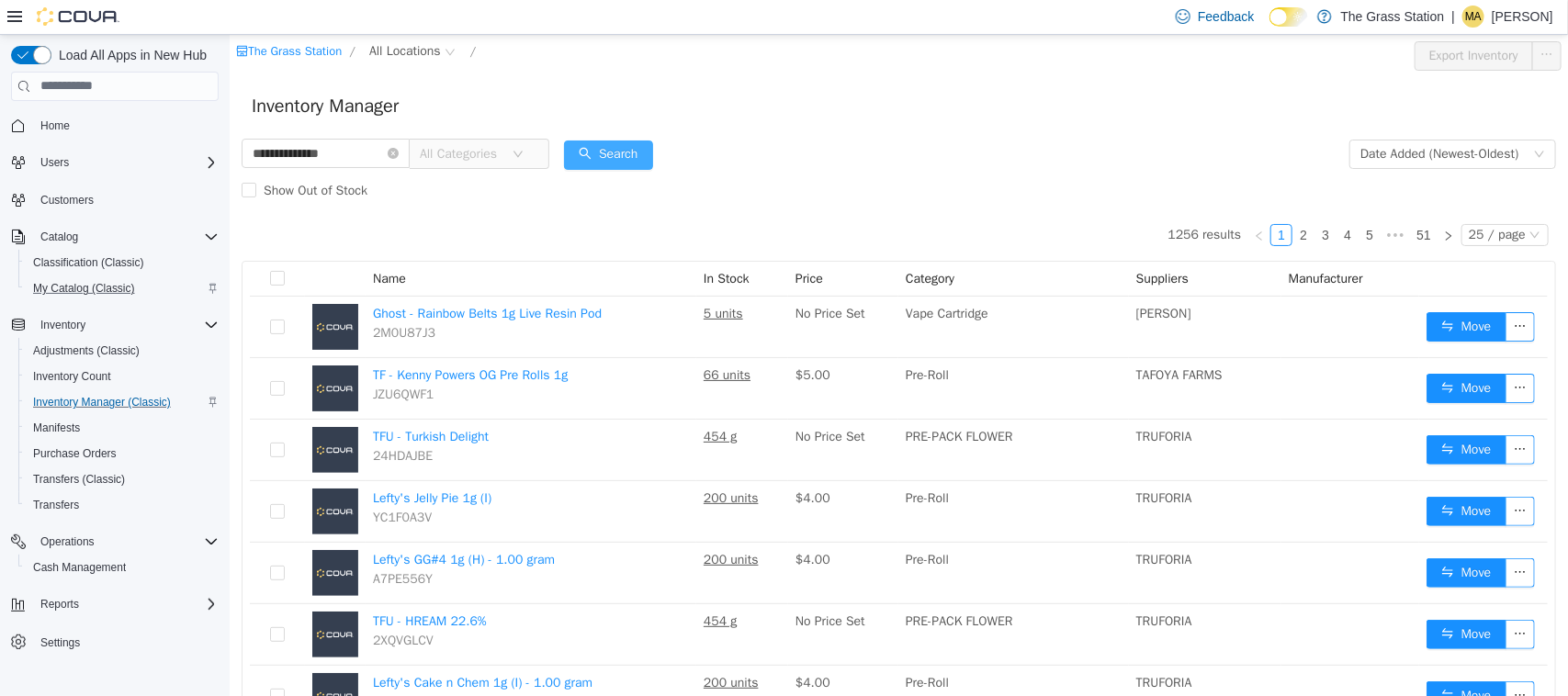 click on "Search" at bounding box center [607, 154] 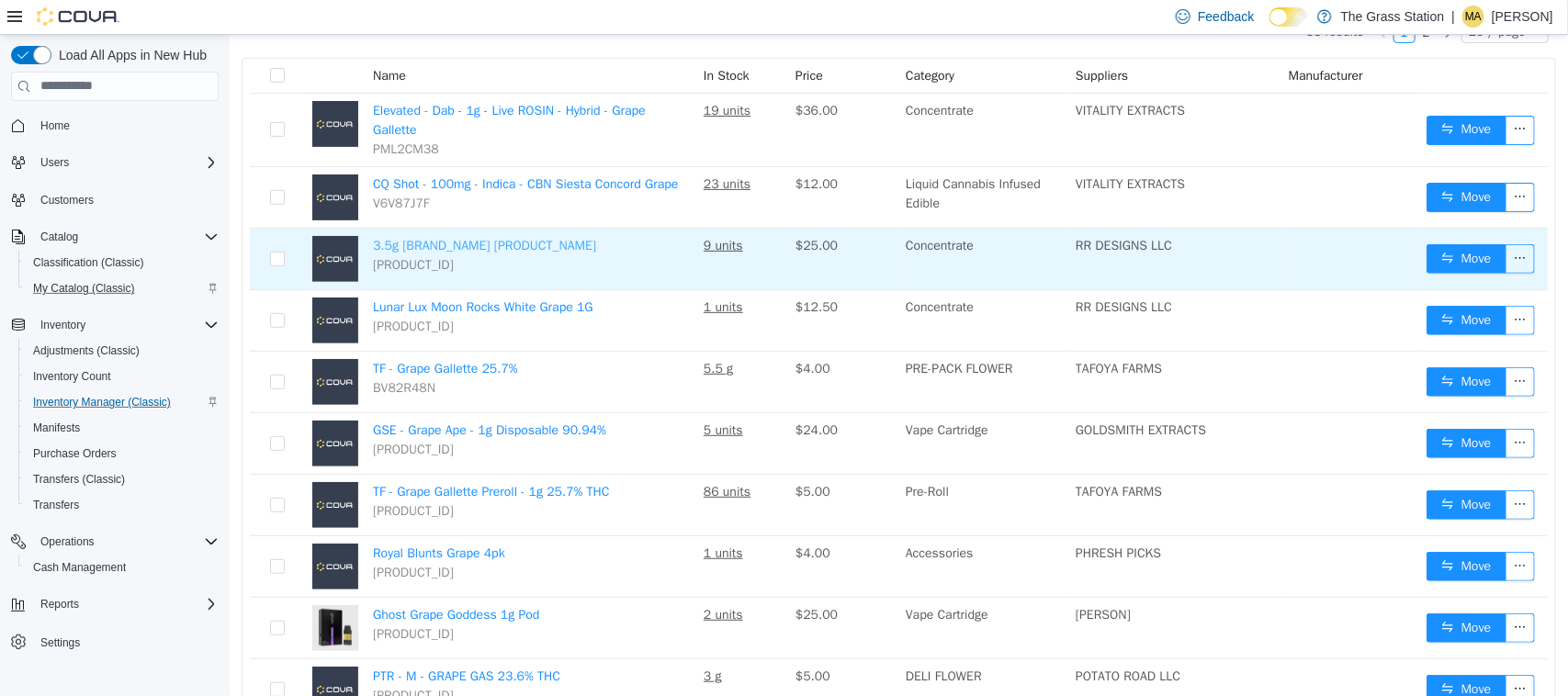 scroll, scrollTop: 204, scrollLeft: 0, axis: vertical 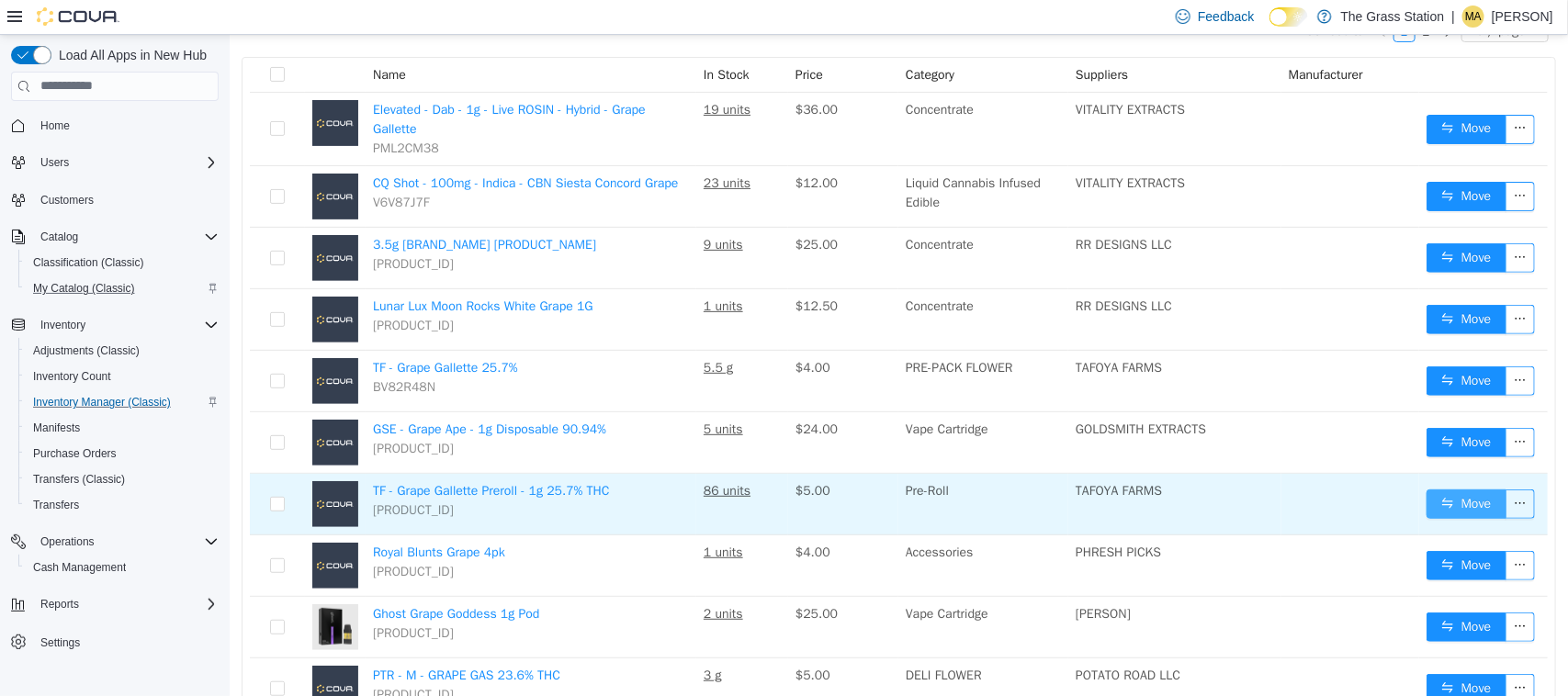 click on "Move" at bounding box center (1465, 503) 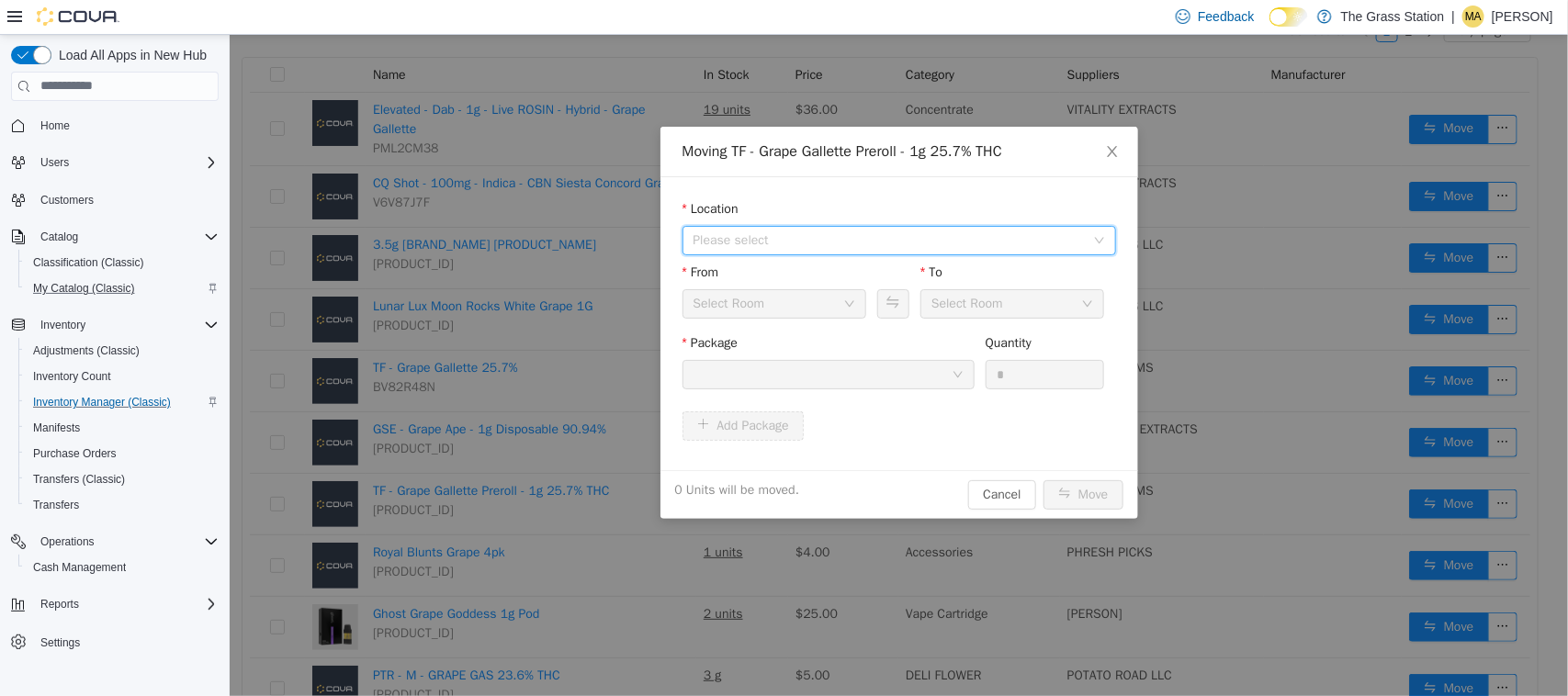 click on "Please select" at bounding box center [888, 240] 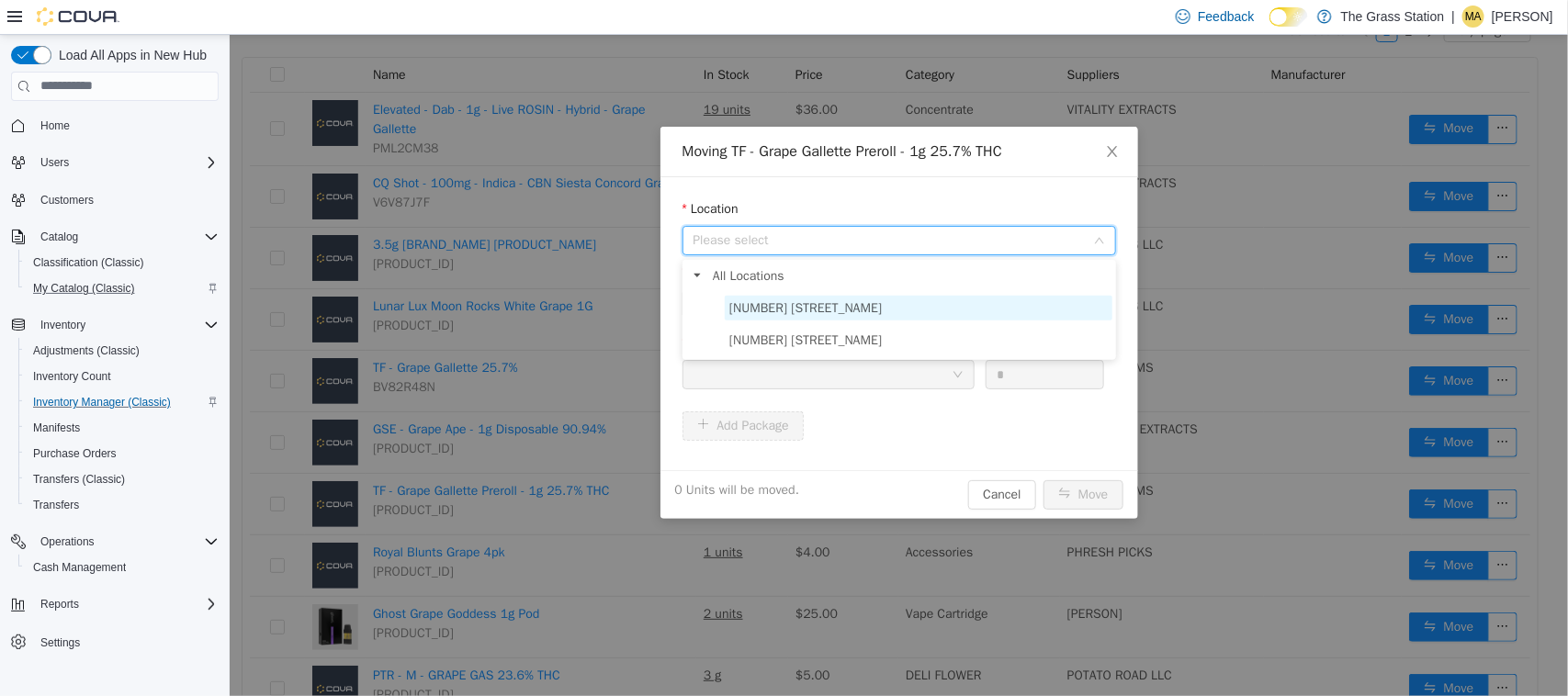 click on "[NUMBER] [STREET_NAME]" at bounding box center [805, 307] 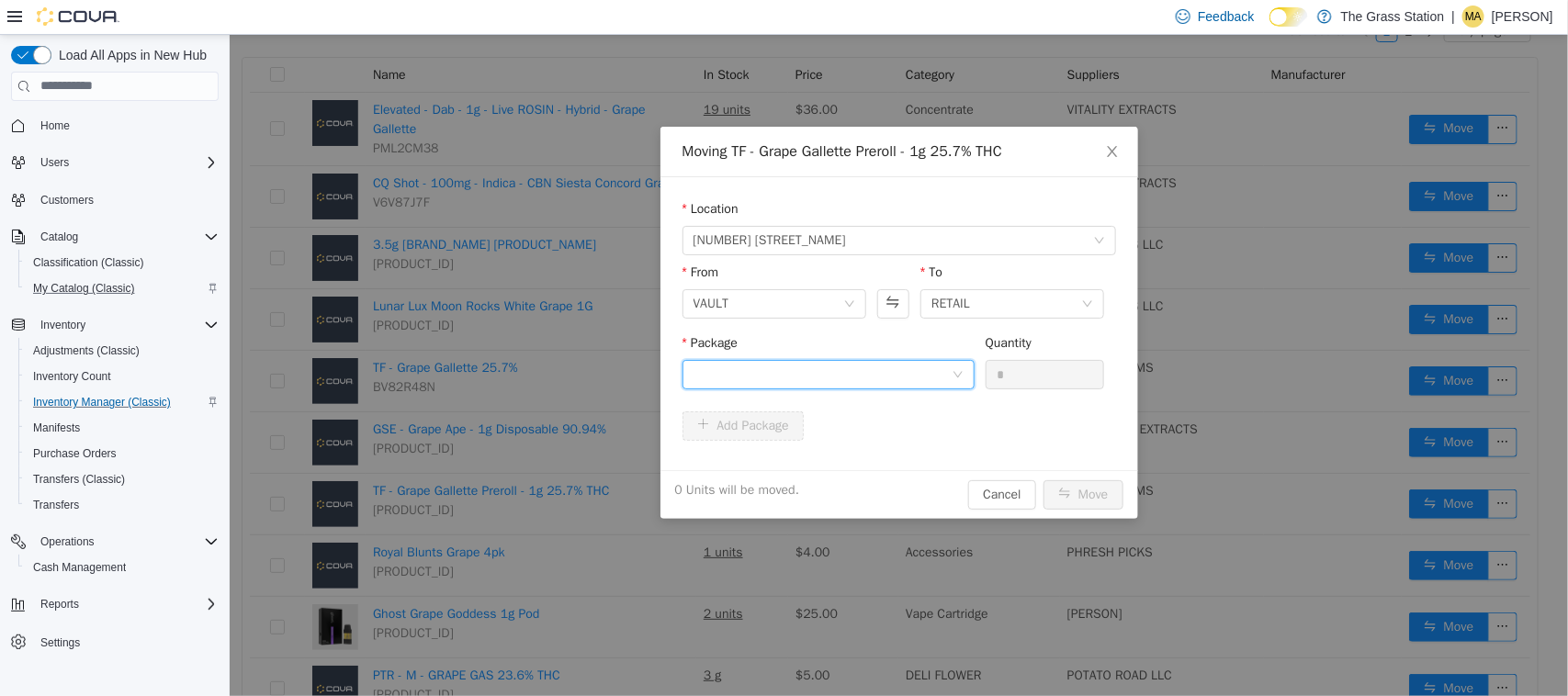 click at bounding box center [821, 374] 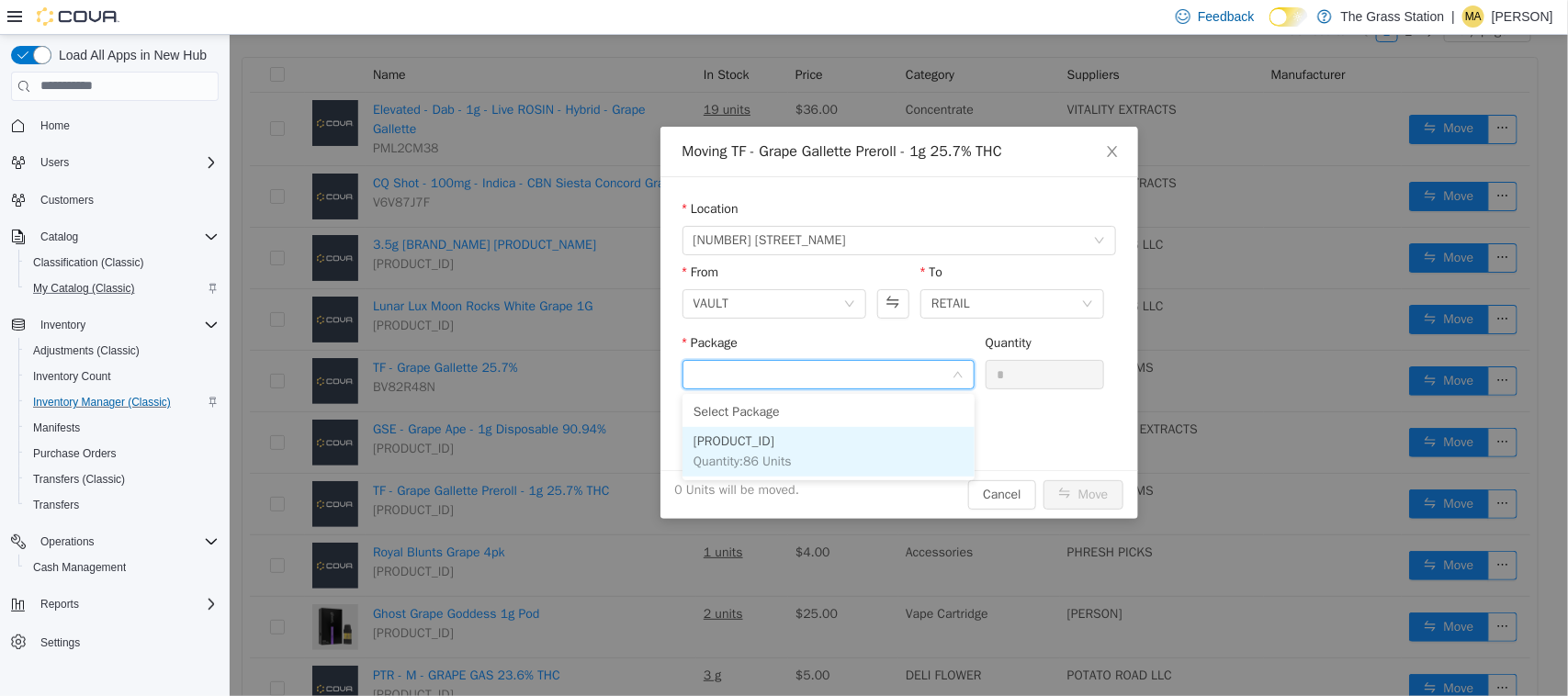 click on "[PRODUCT_ID] Quantity : 86 Units" at bounding box center (828, 451) 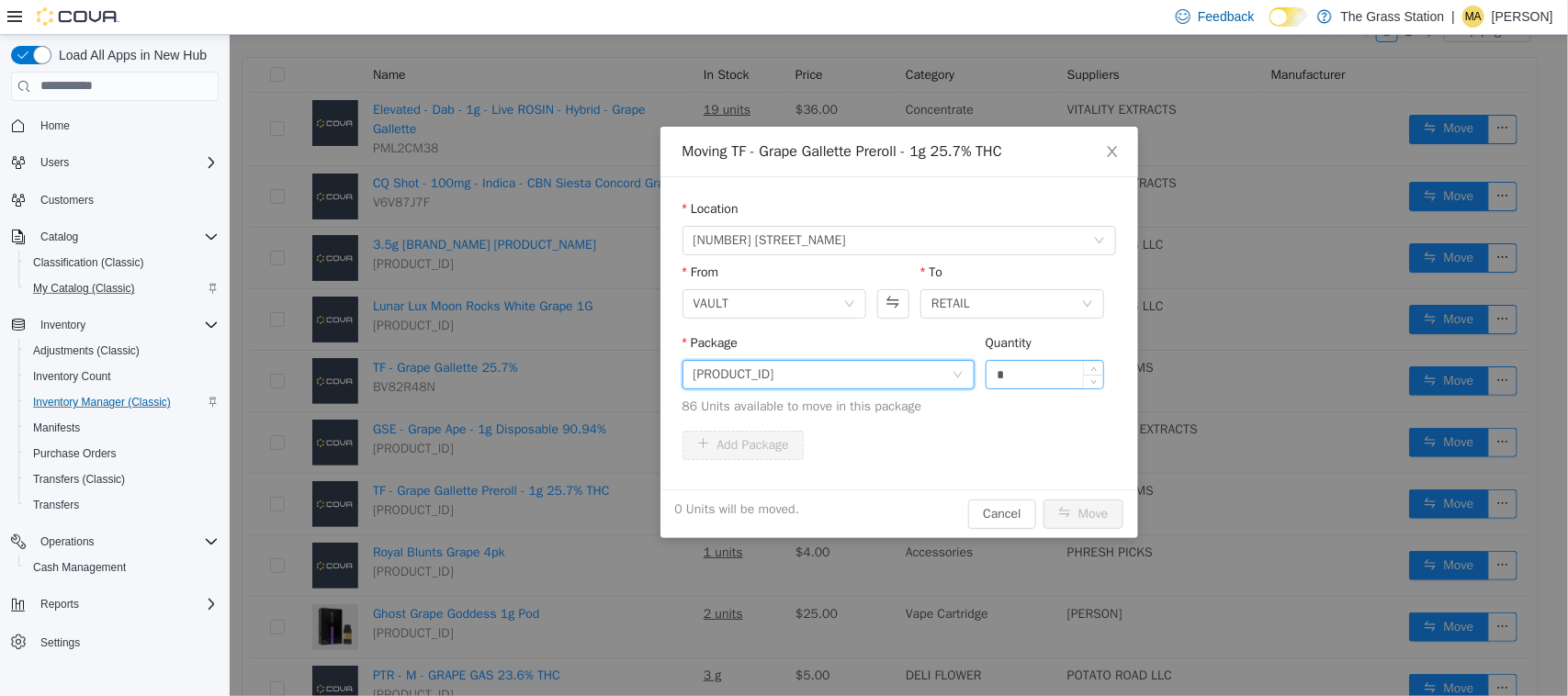 click on "*" at bounding box center [1044, 374] 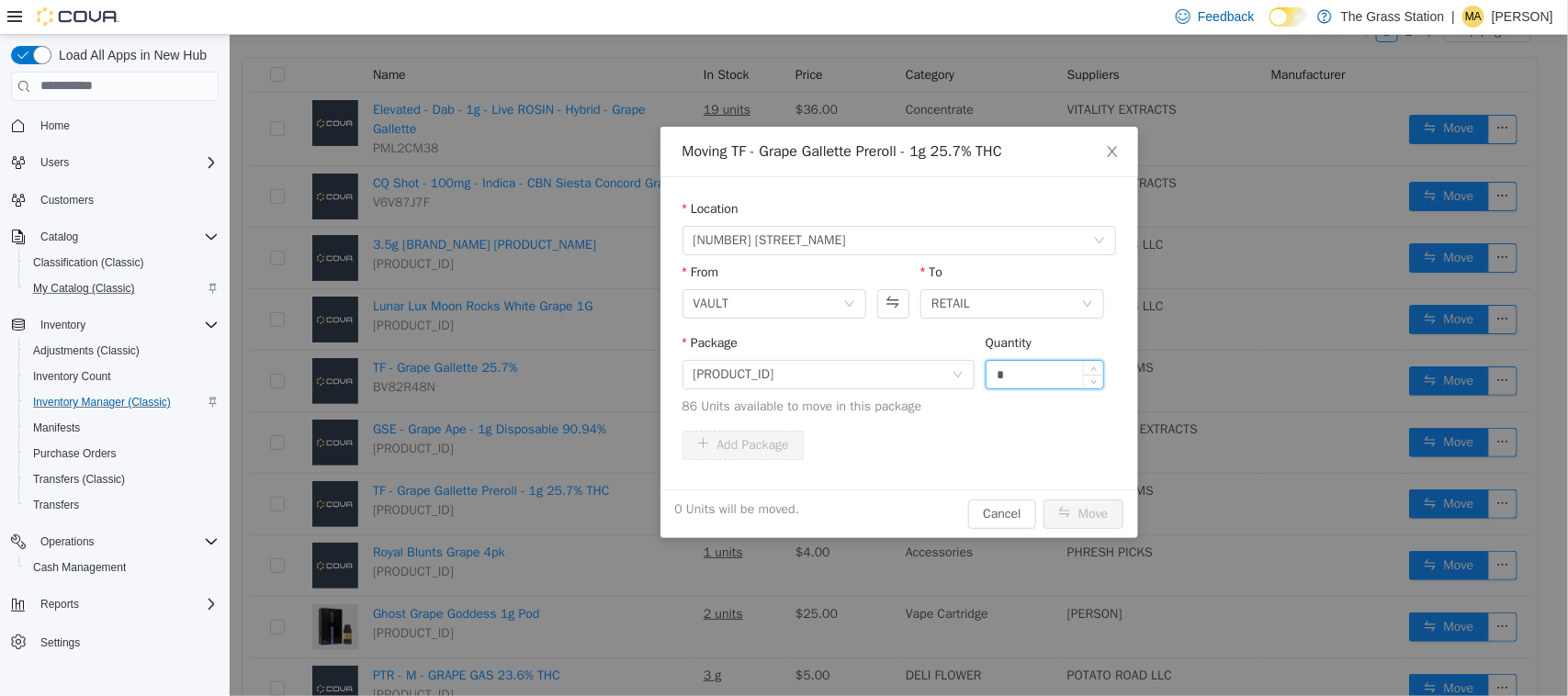 click on "*" at bounding box center (1044, 374) 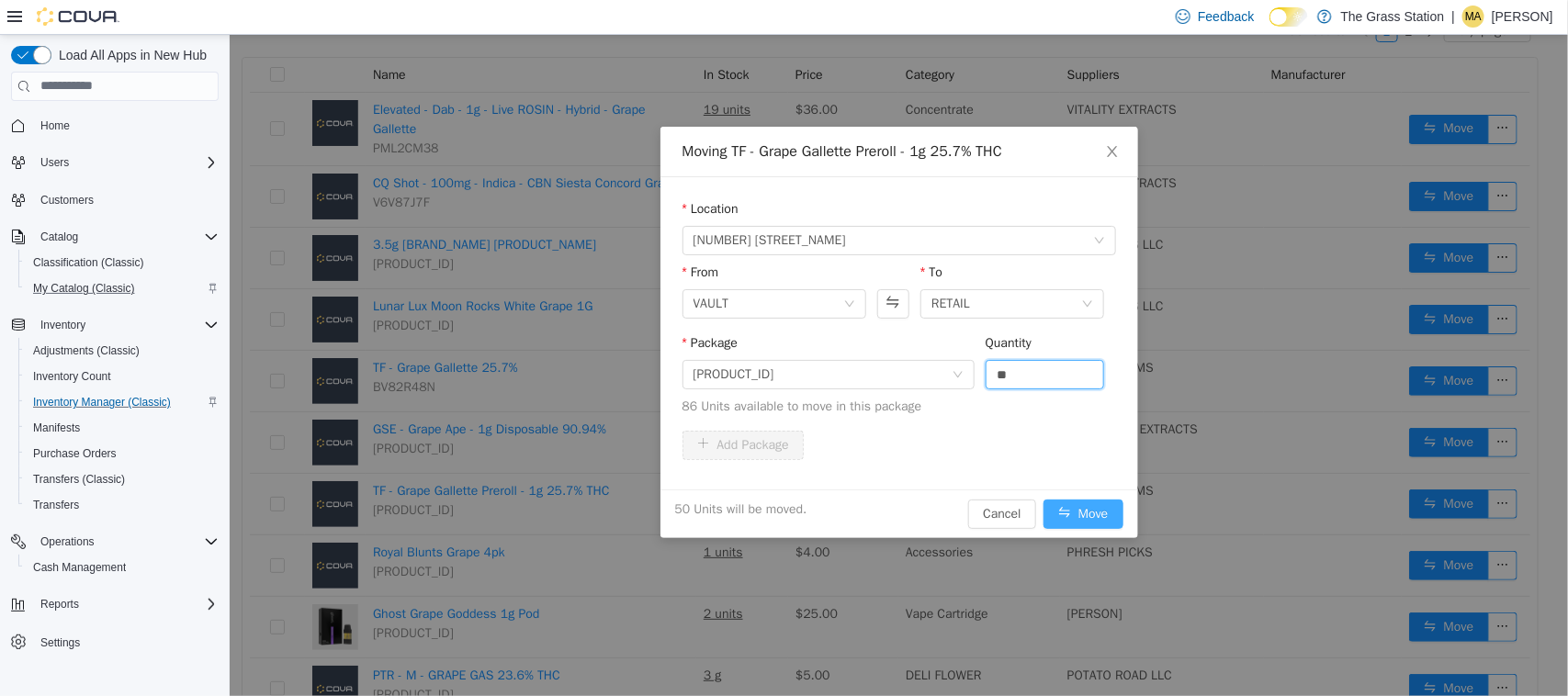 type on "**" 